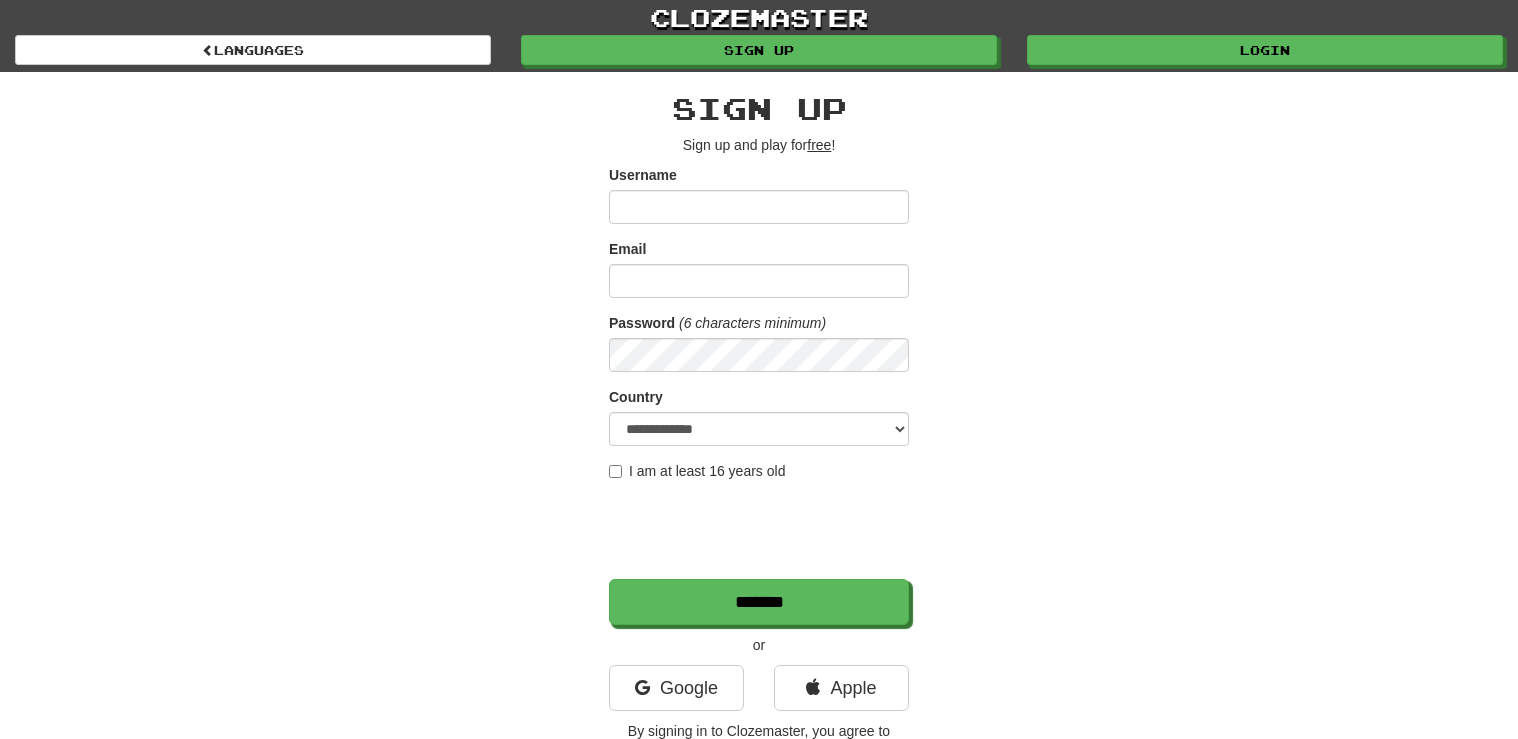 scroll, scrollTop: 0, scrollLeft: 0, axis: both 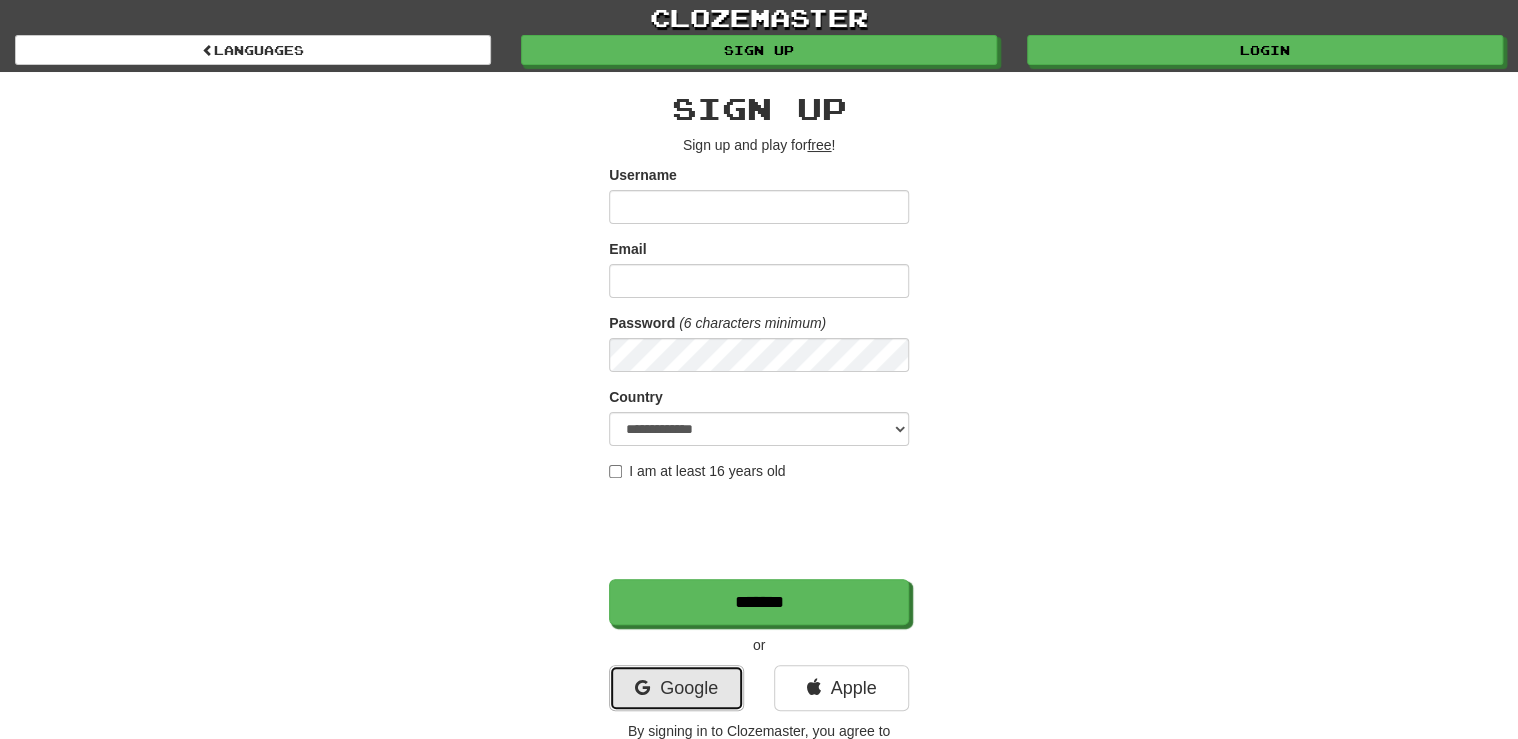 click on "Google" at bounding box center (676, 688) 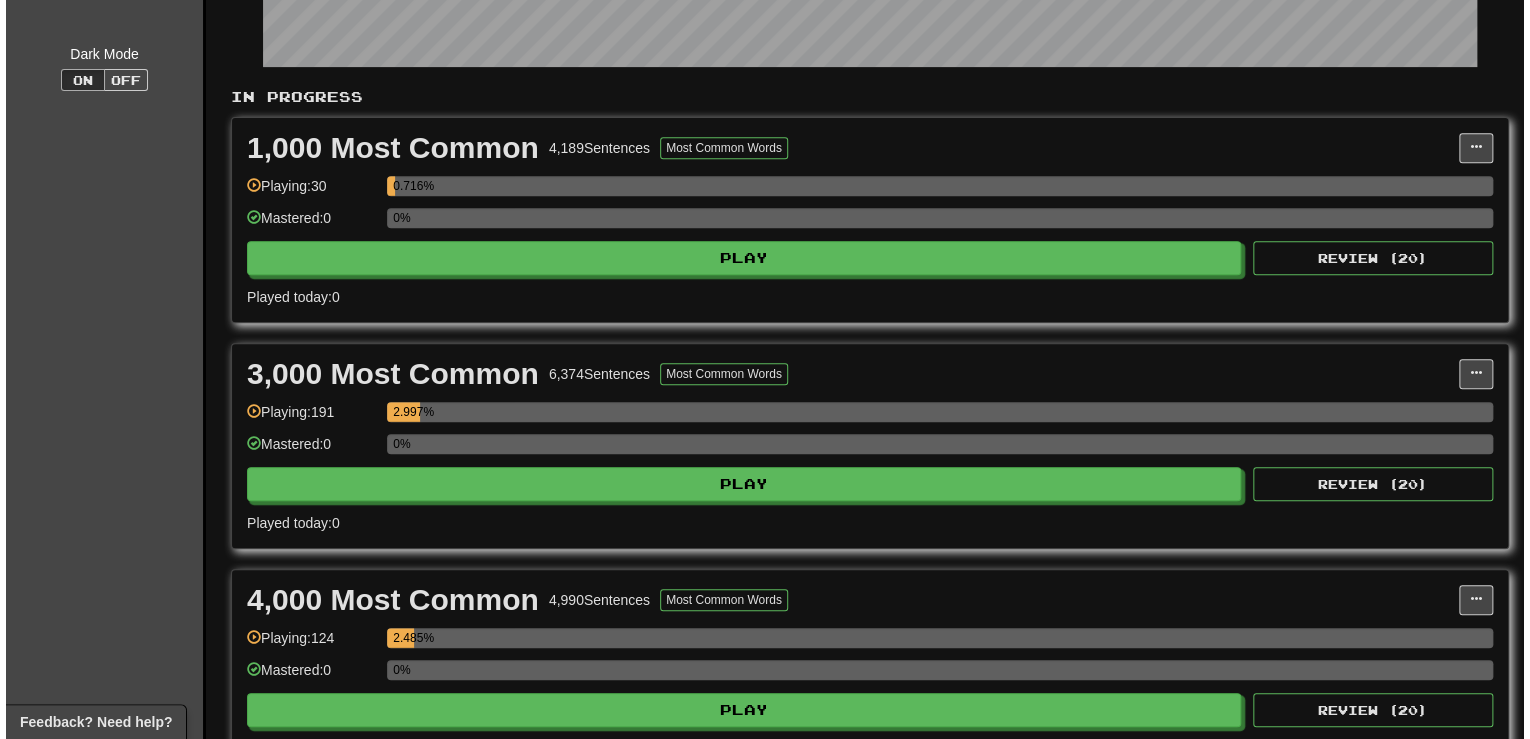 scroll, scrollTop: 586, scrollLeft: 0, axis: vertical 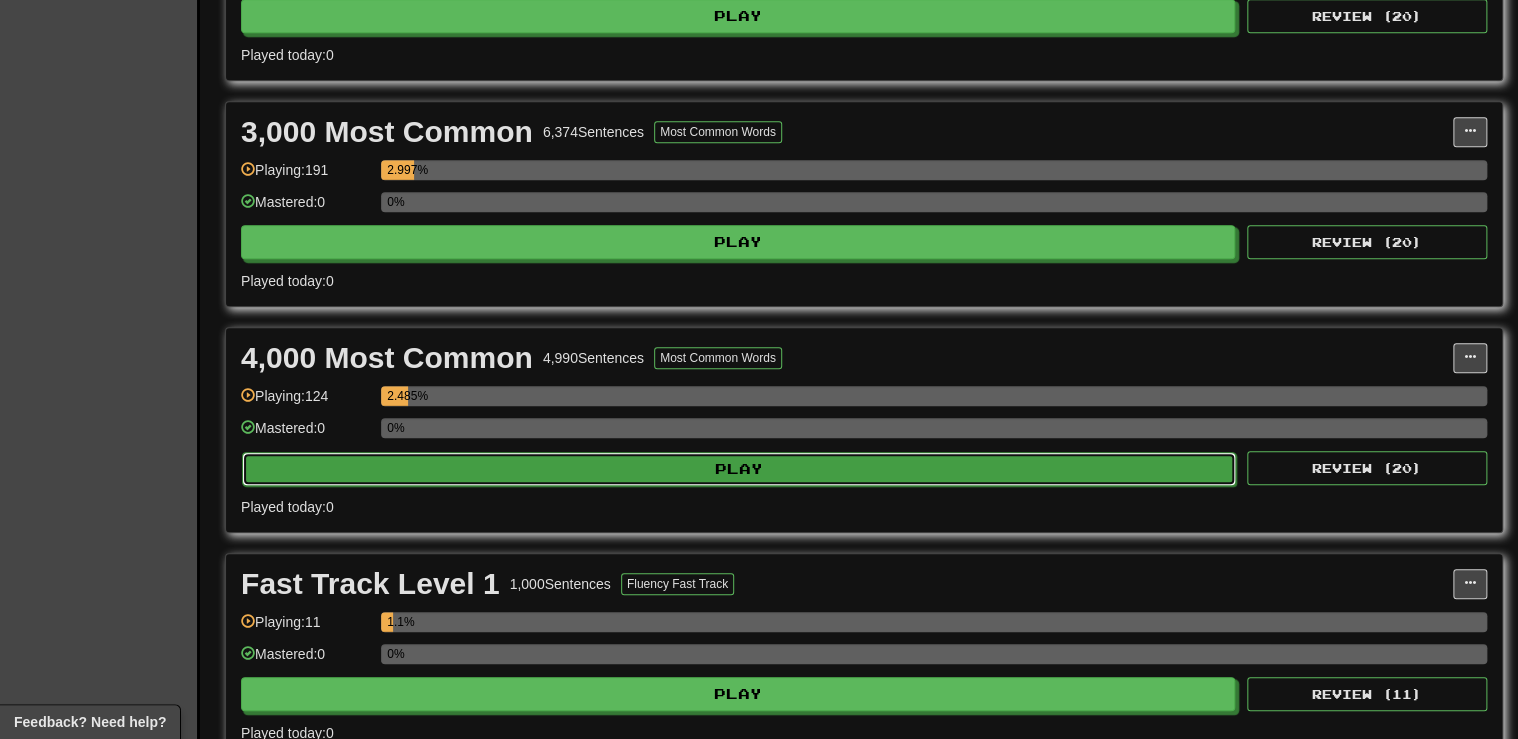 click on "Play" at bounding box center [739, 469] 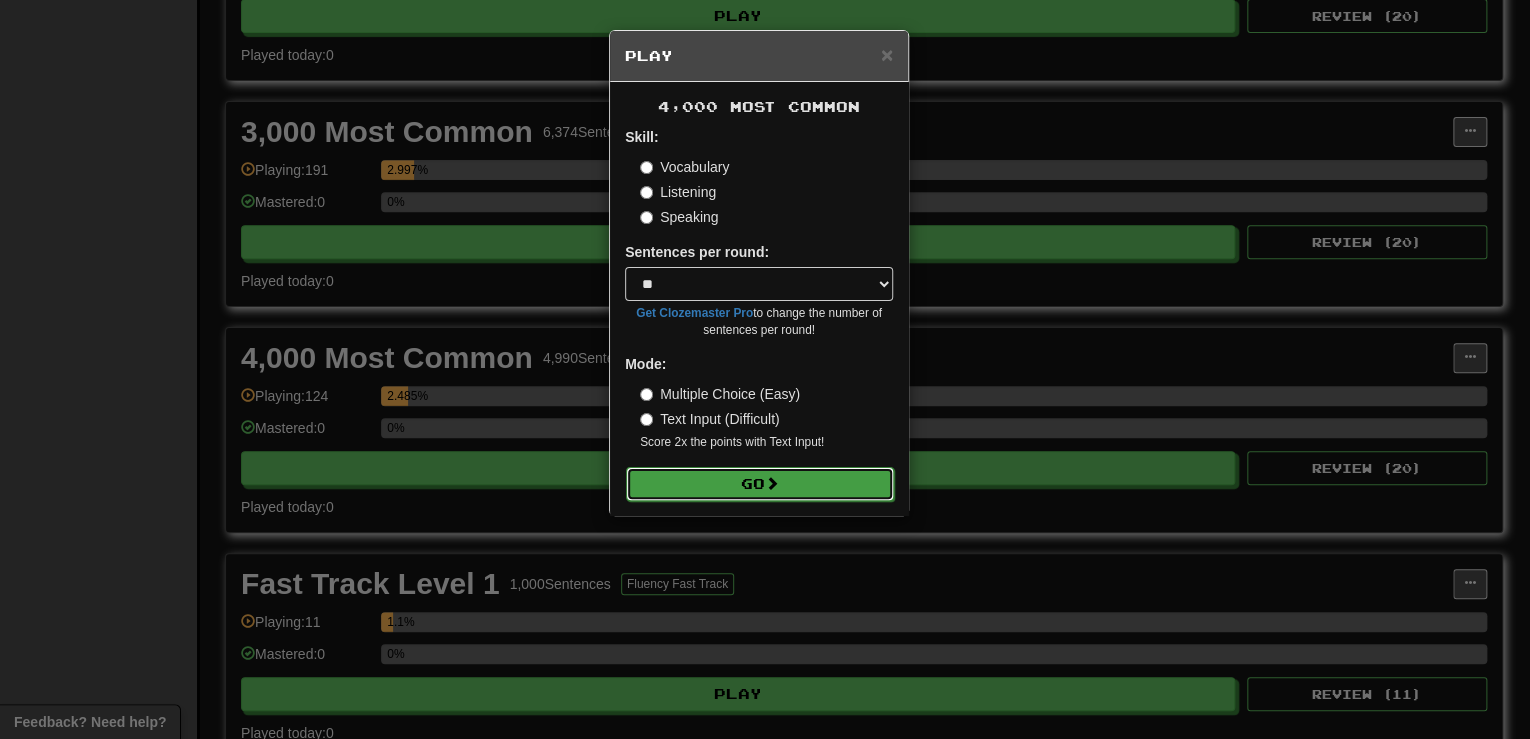 click on "Go" at bounding box center [760, 484] 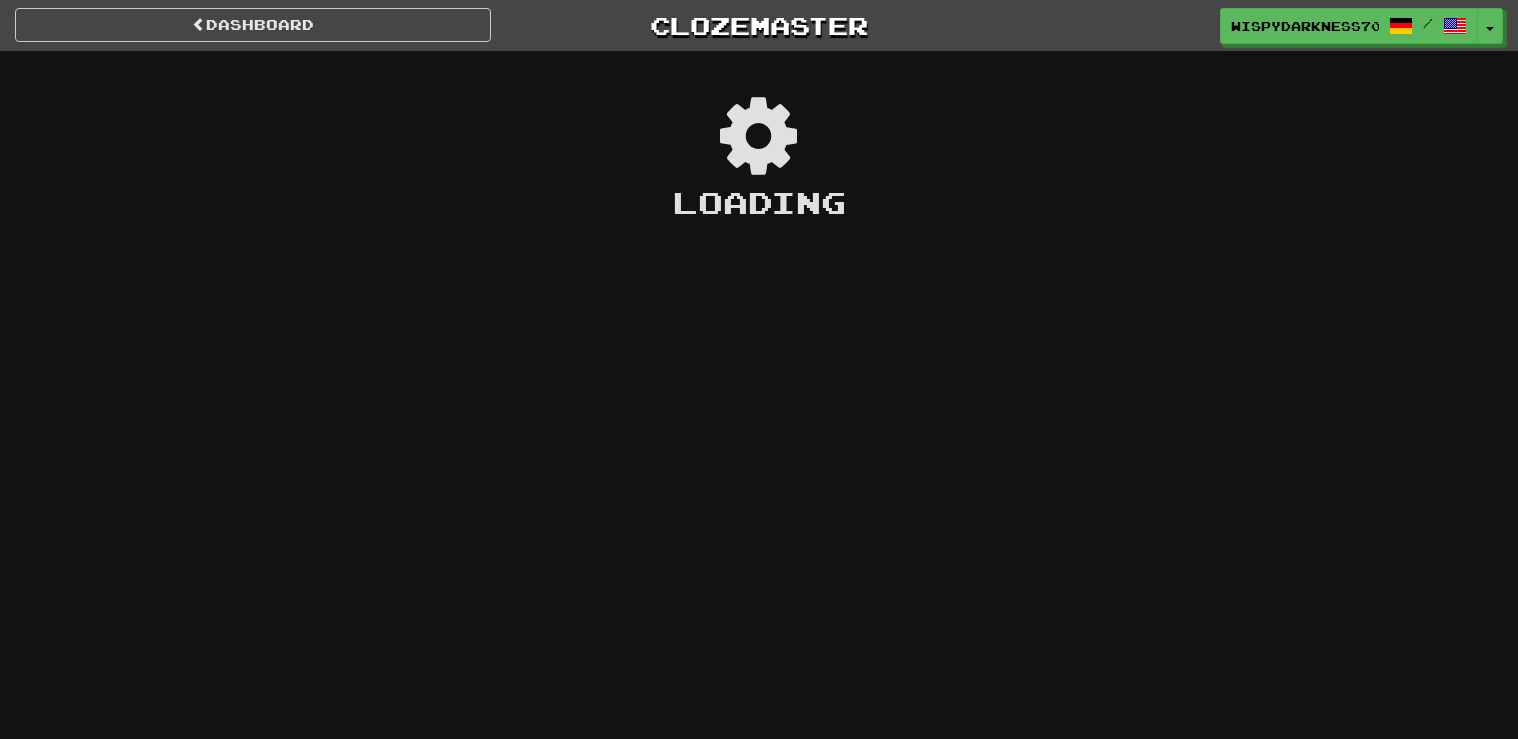 scroll, scrollTop: 0, scrollLeft: 0, axis: both 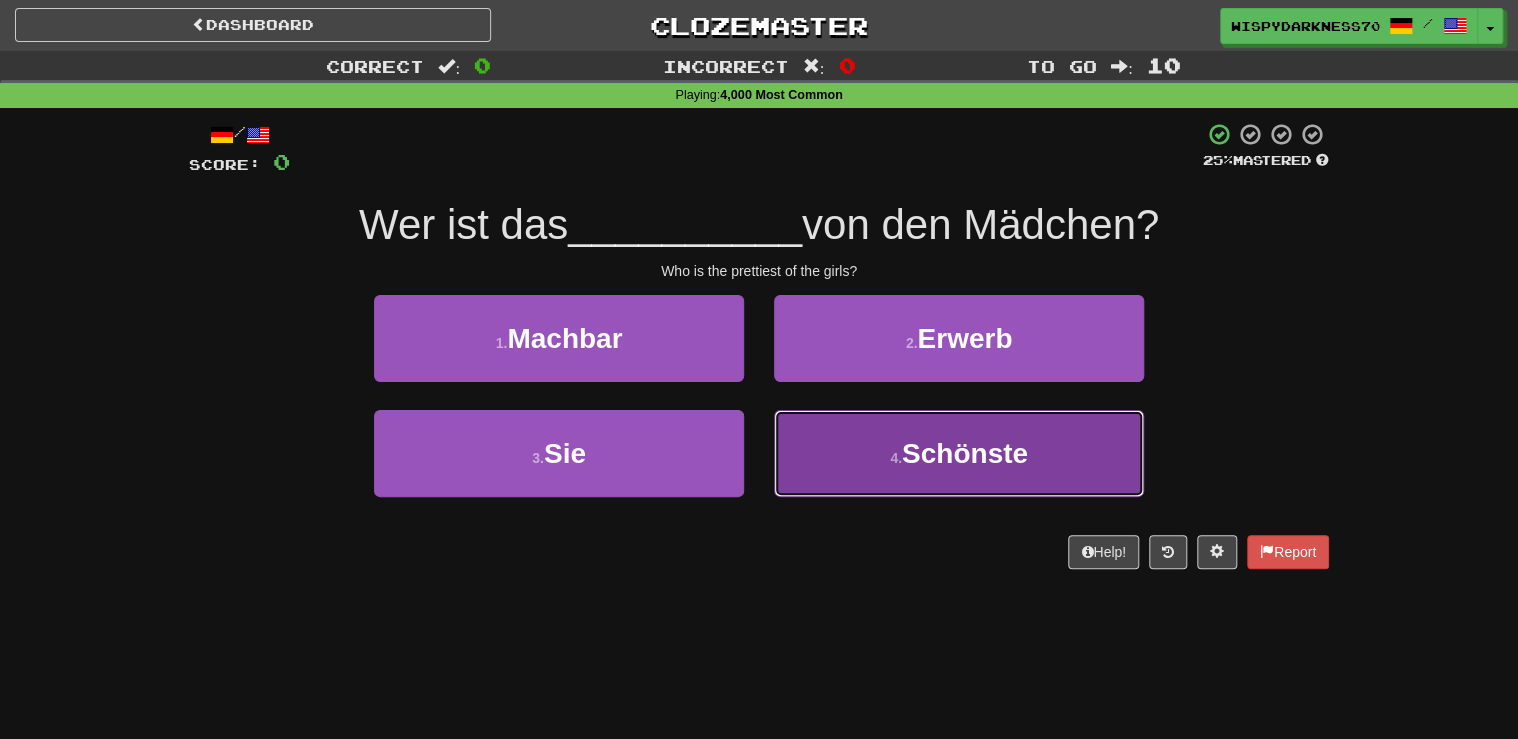 click on "4 .  Schönste" at bounding box center [959, 453] 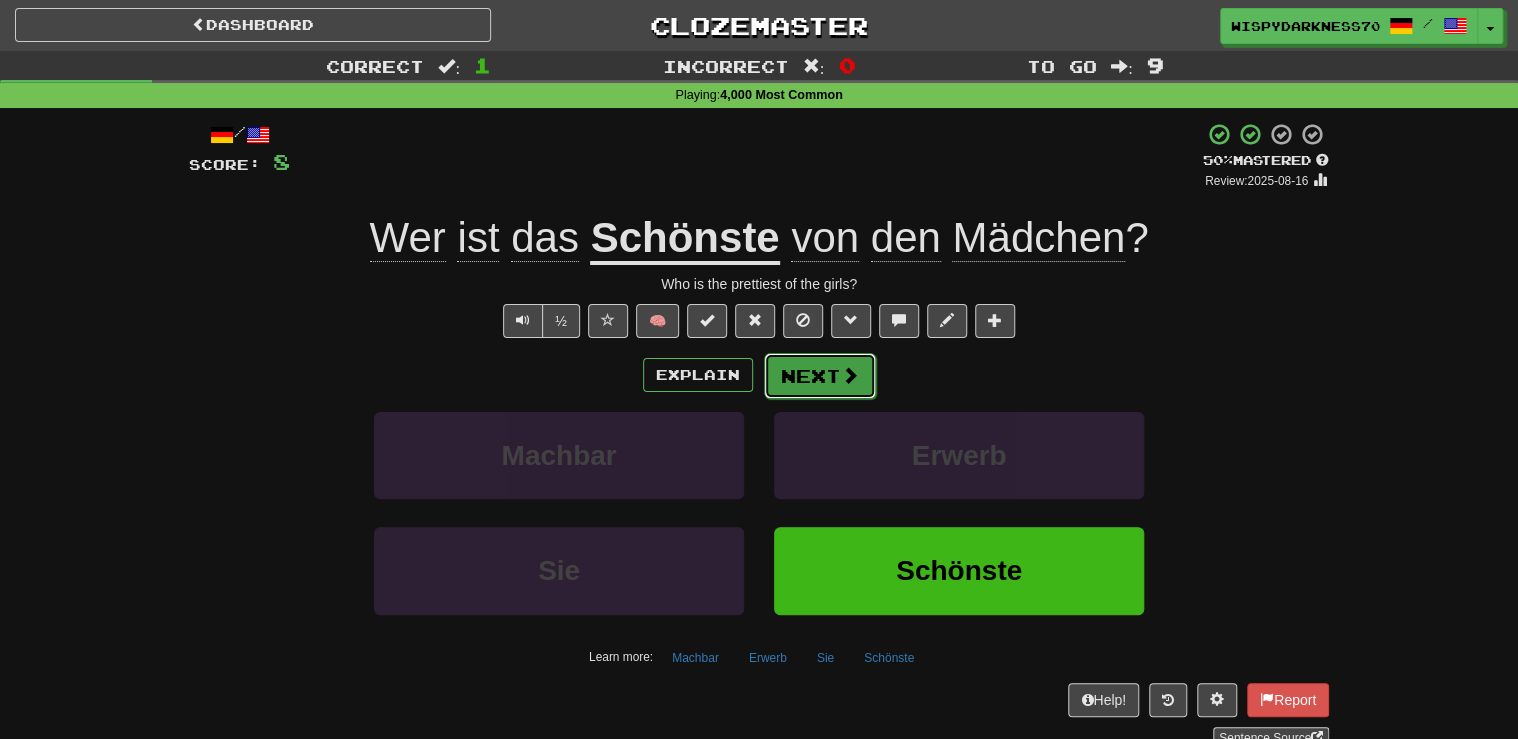 click on "Next" at bounding box center (820, 376) 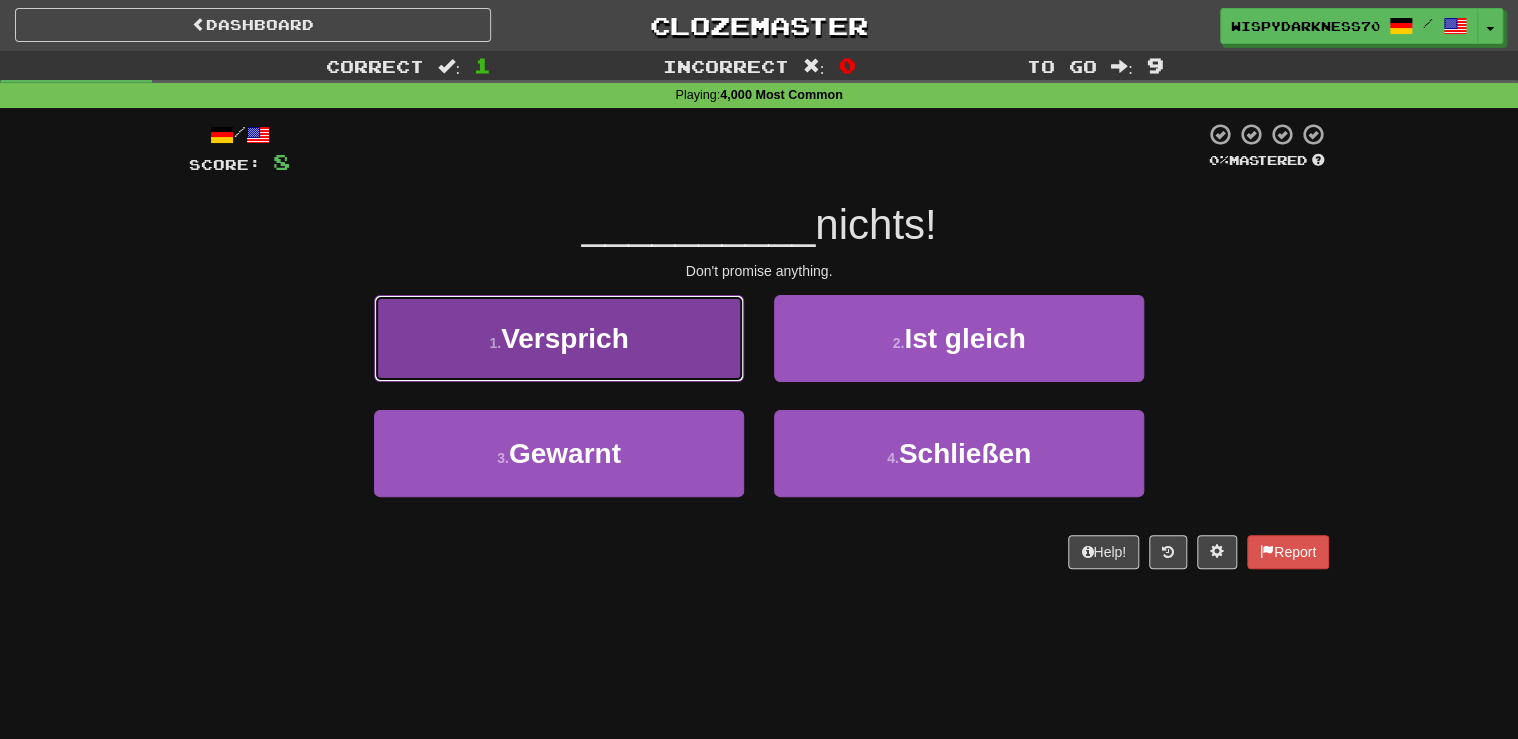 click on "1 .  Versprich" at bounding box center (559, 338) 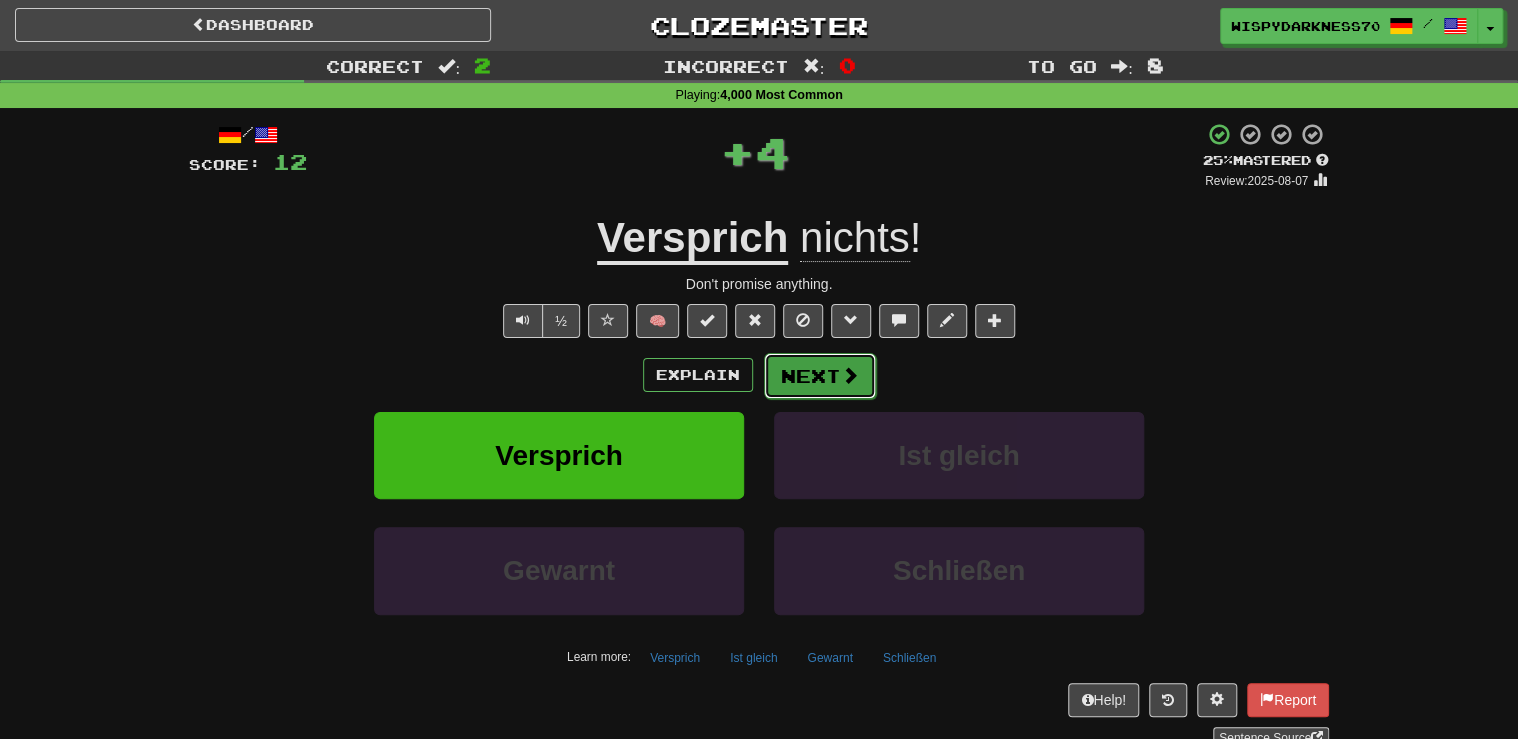 click at bounding box center [850, 375] 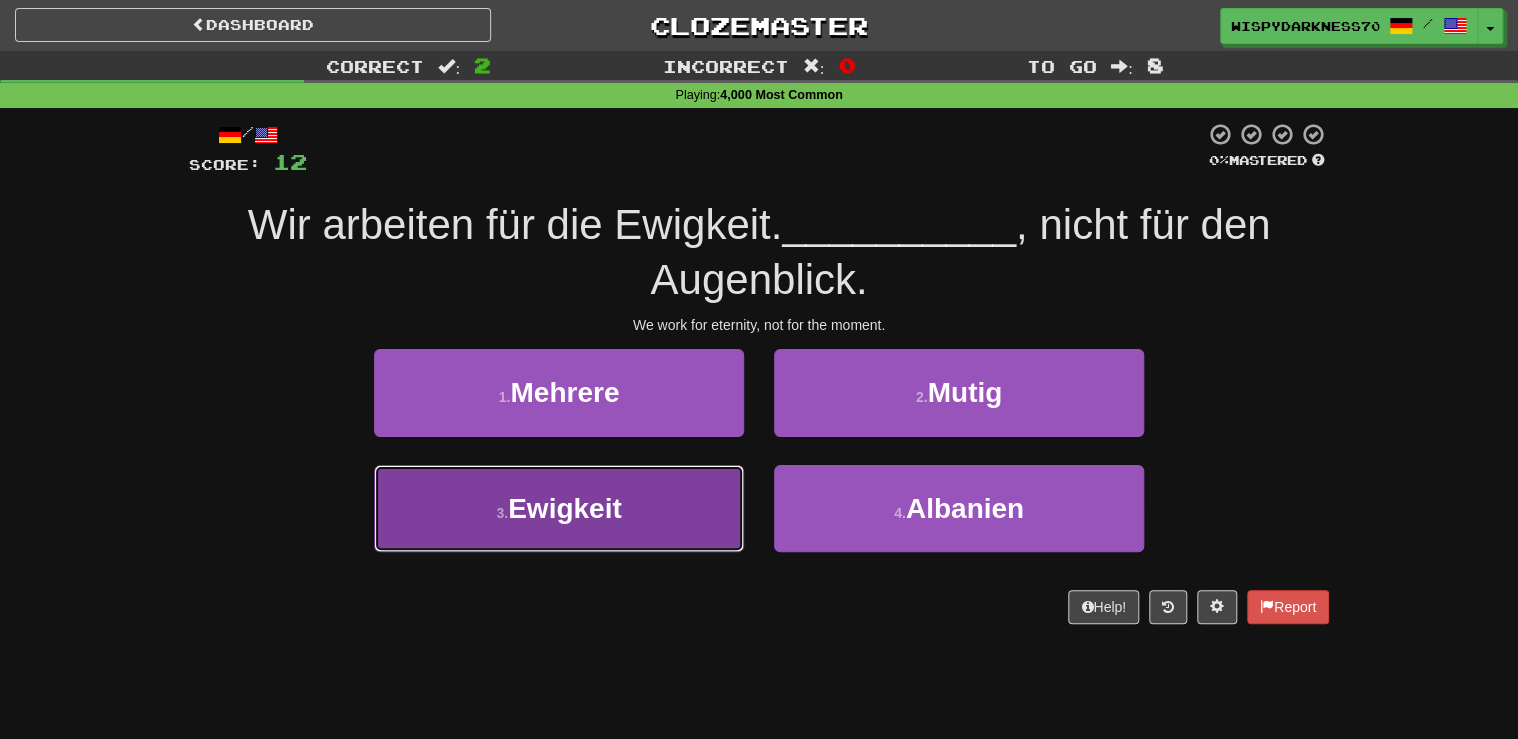click on "3 .  Ewigkeit" at bounding box center [559, 508] 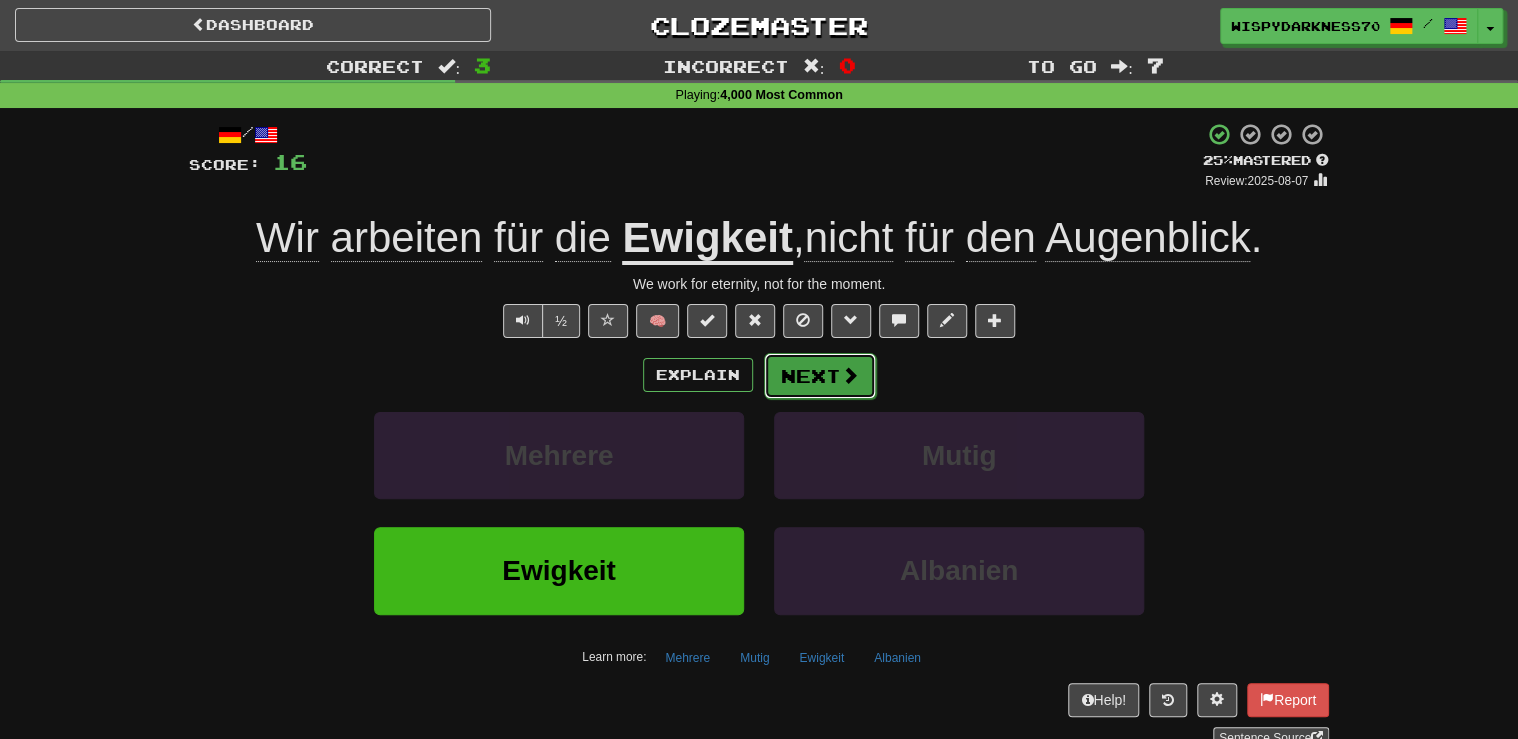 click on "Next" at bounding box center [820, 376] 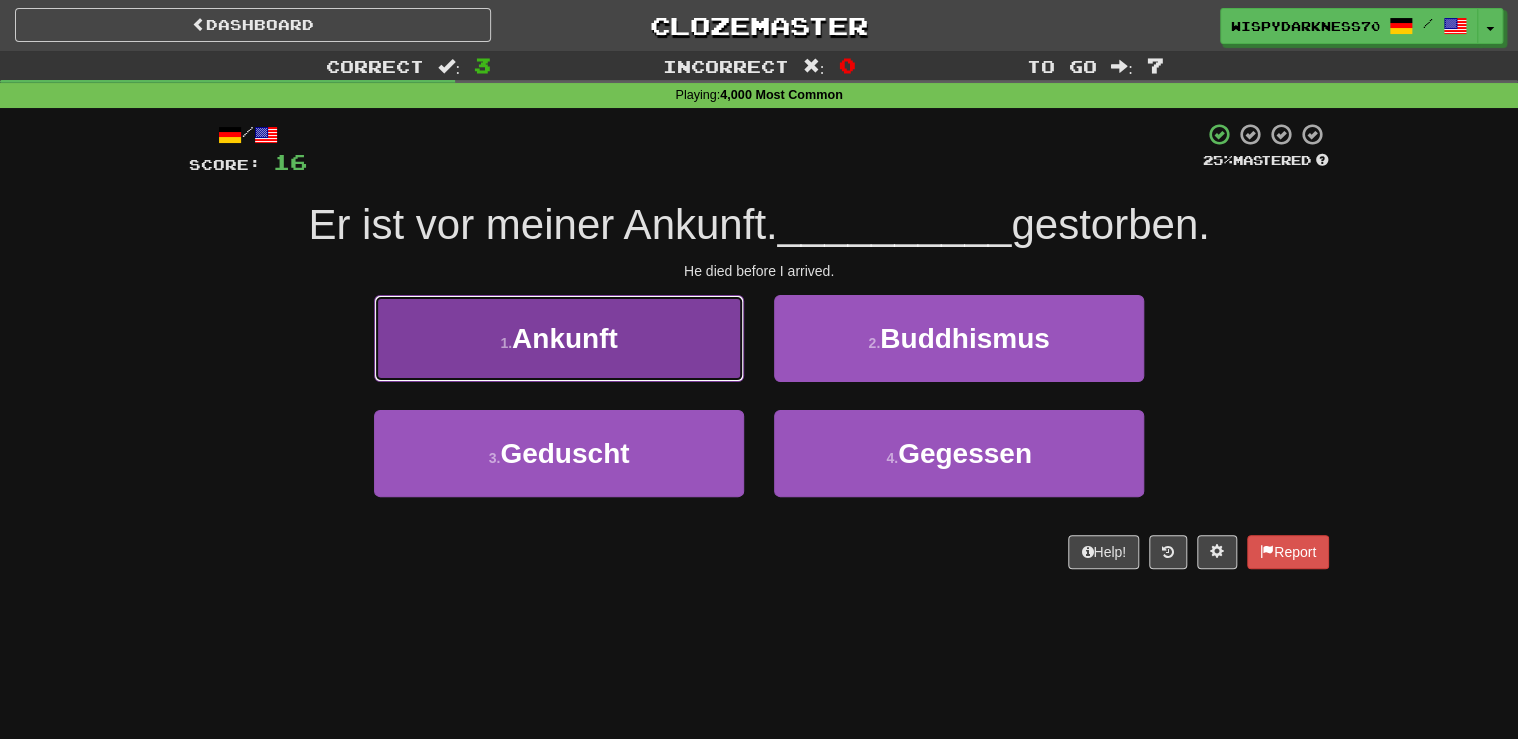 click on "1 .  Ankunft" at bounding box center (559, 338) 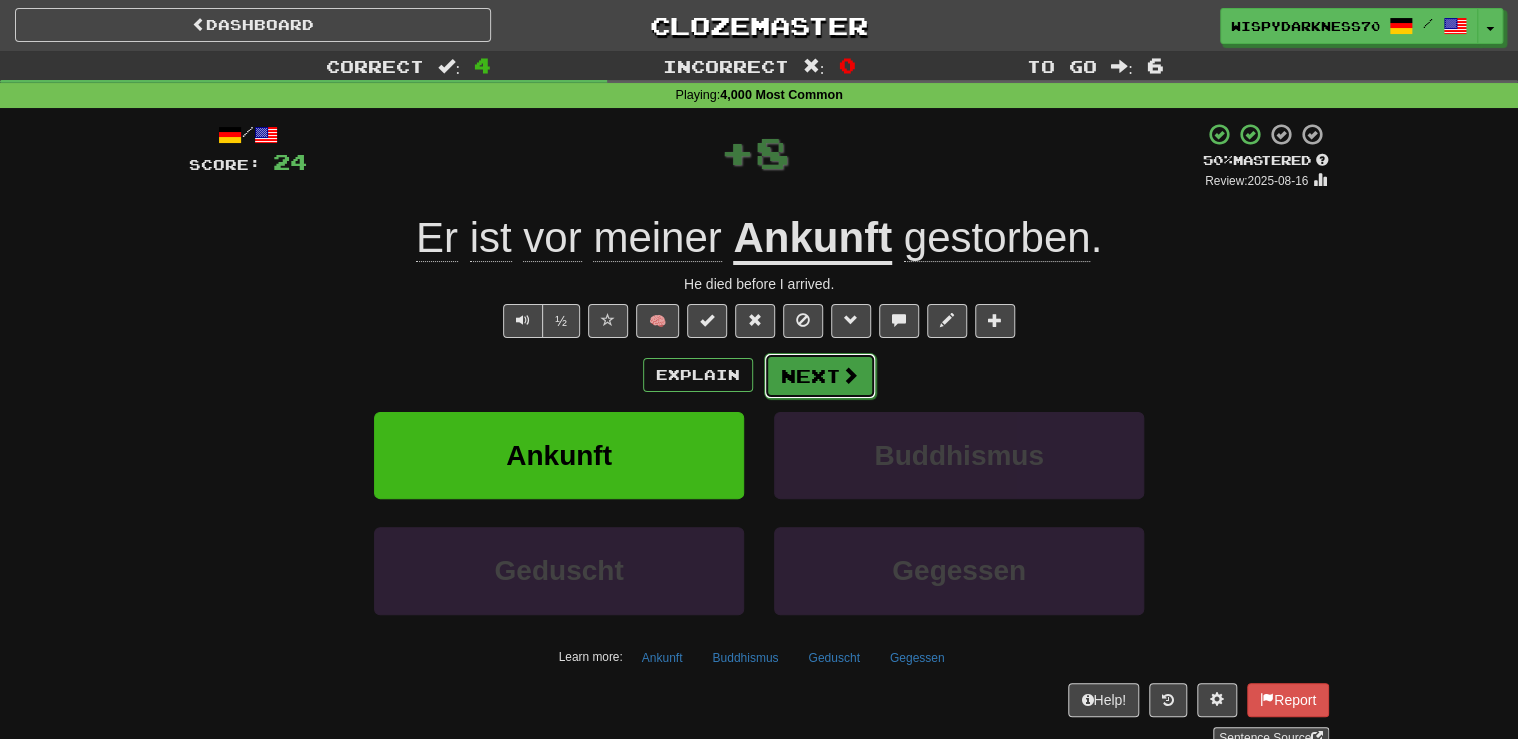 click on "Next" at bounding box center [820, 376] 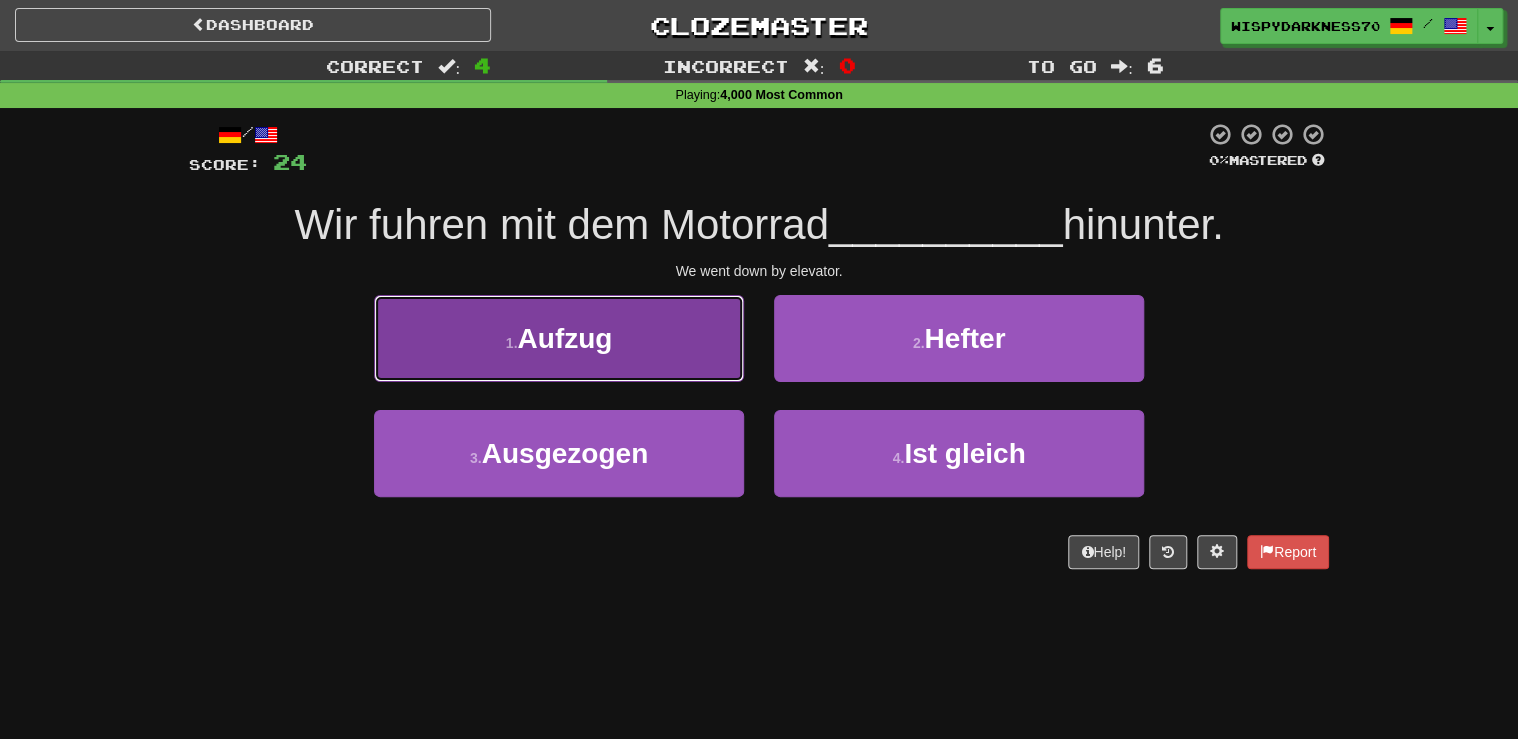 click on "1 .  Aufzug" at bounding box center [559, 338] 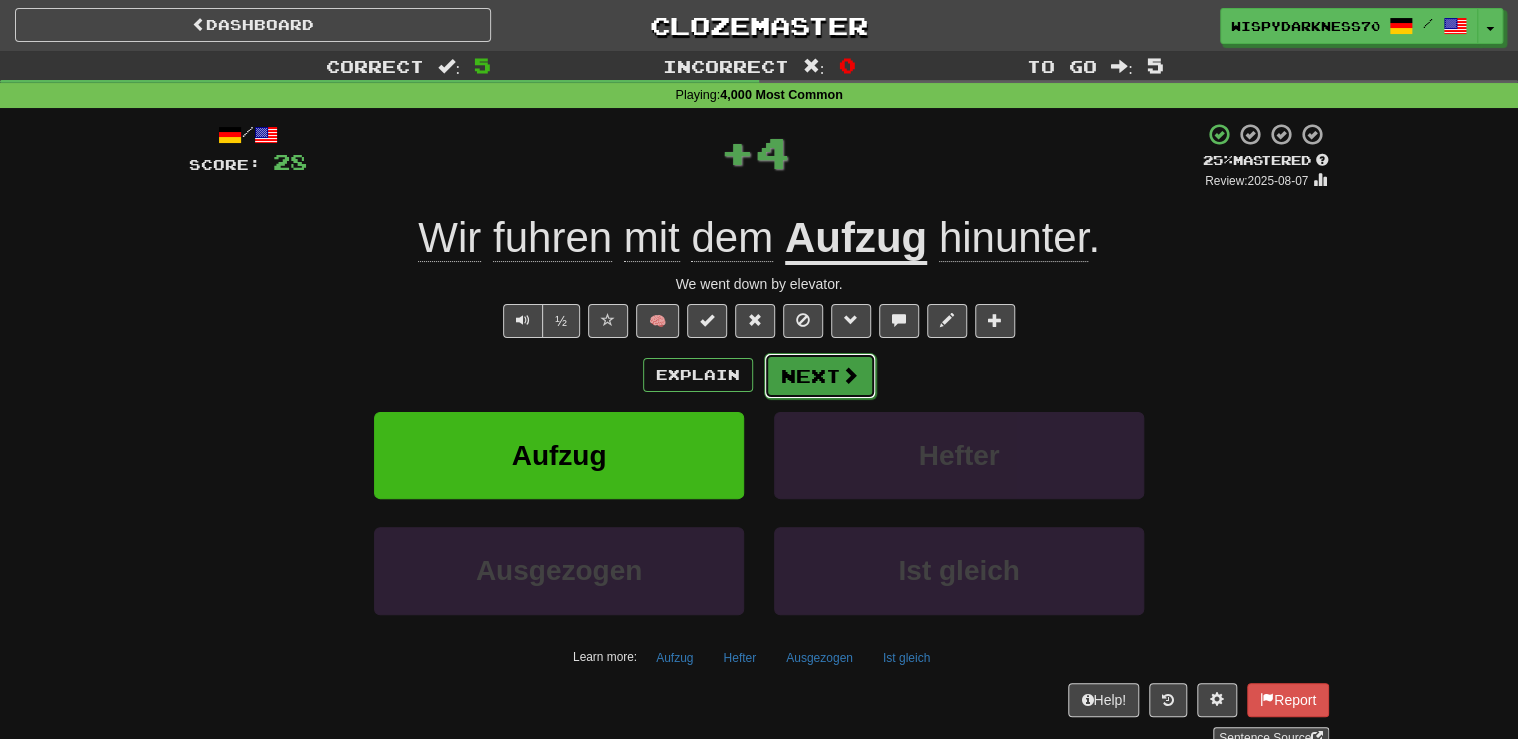 click on "Next" at bounding box center [820, 376] 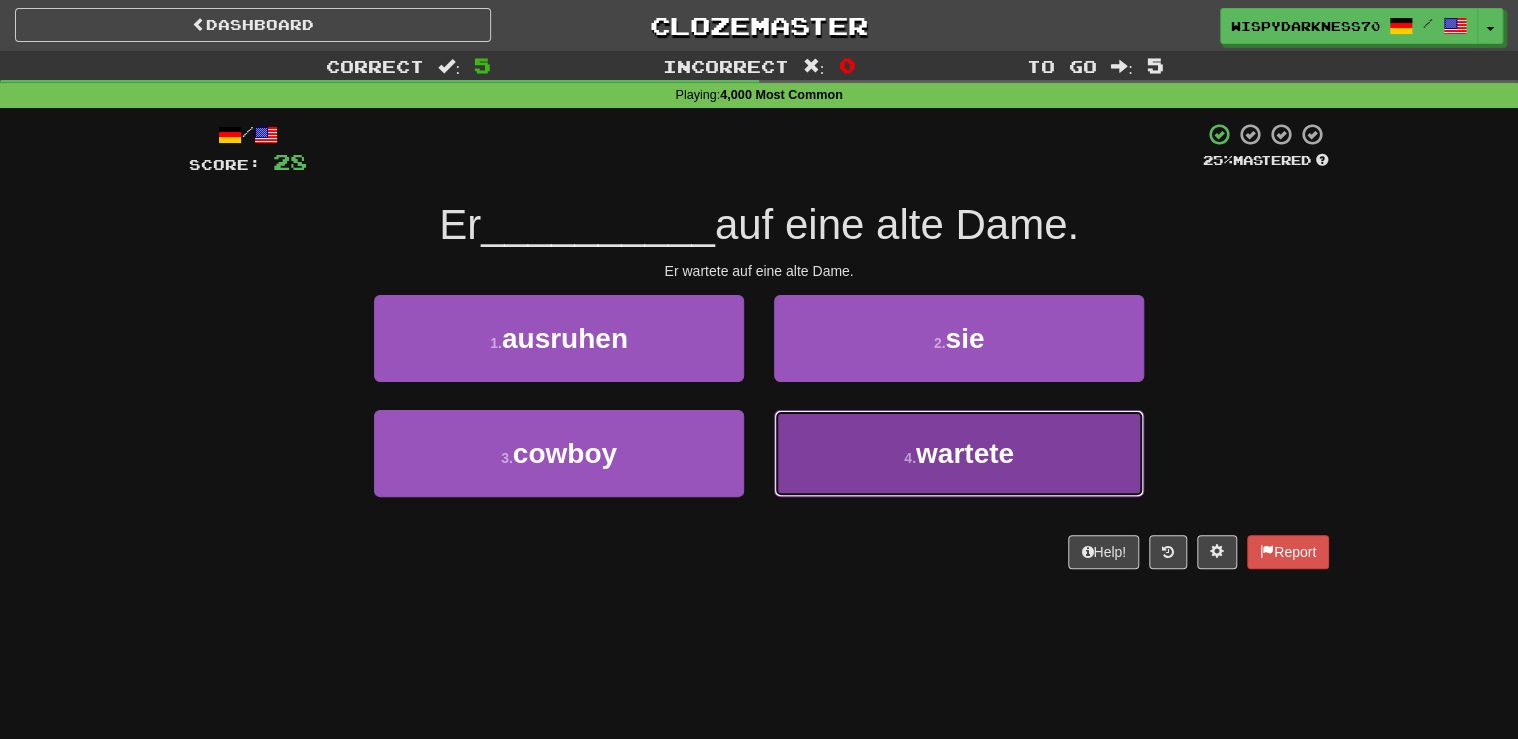 click on "4 .  wartete" at bounding box center [959, 453] 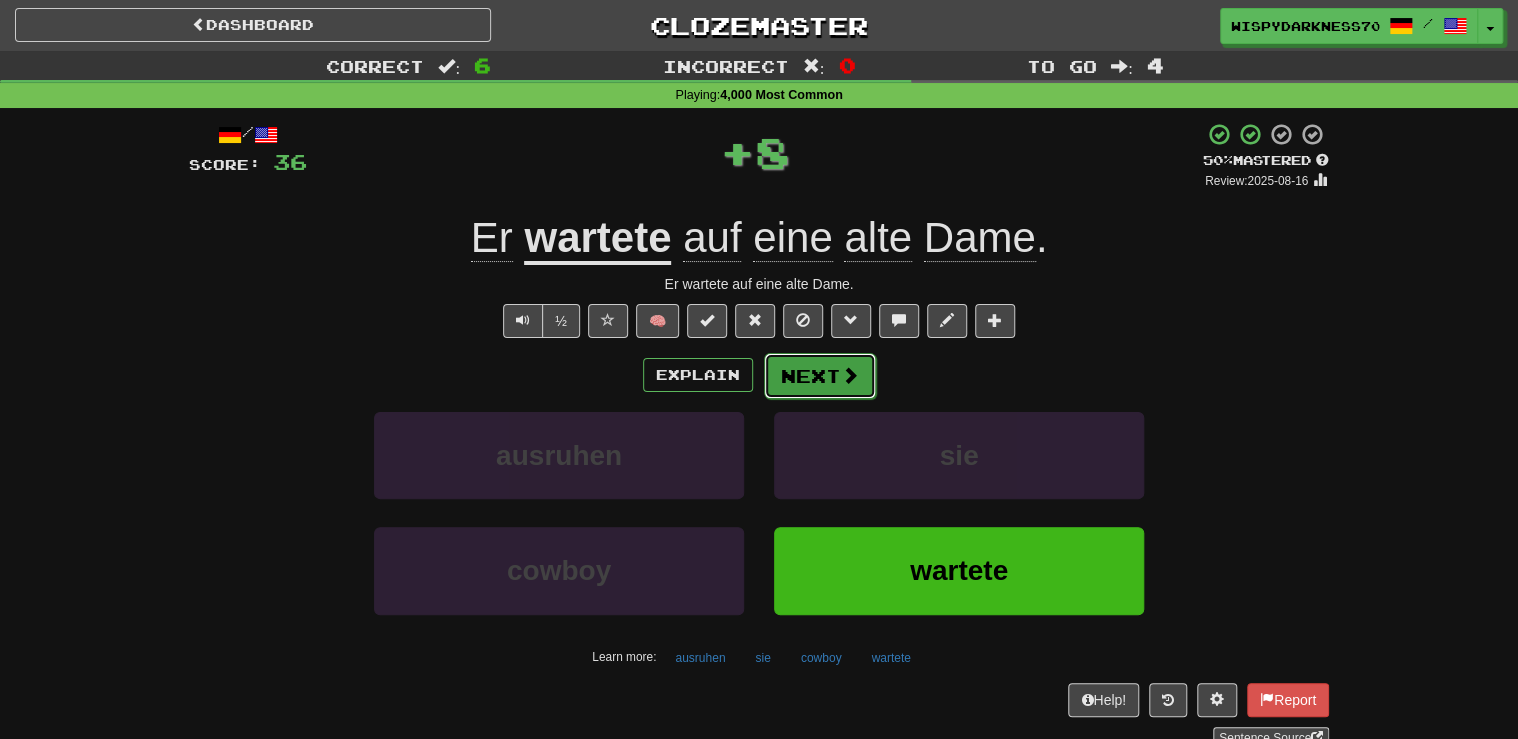 click on "Next" at bounding box center [820, 376] 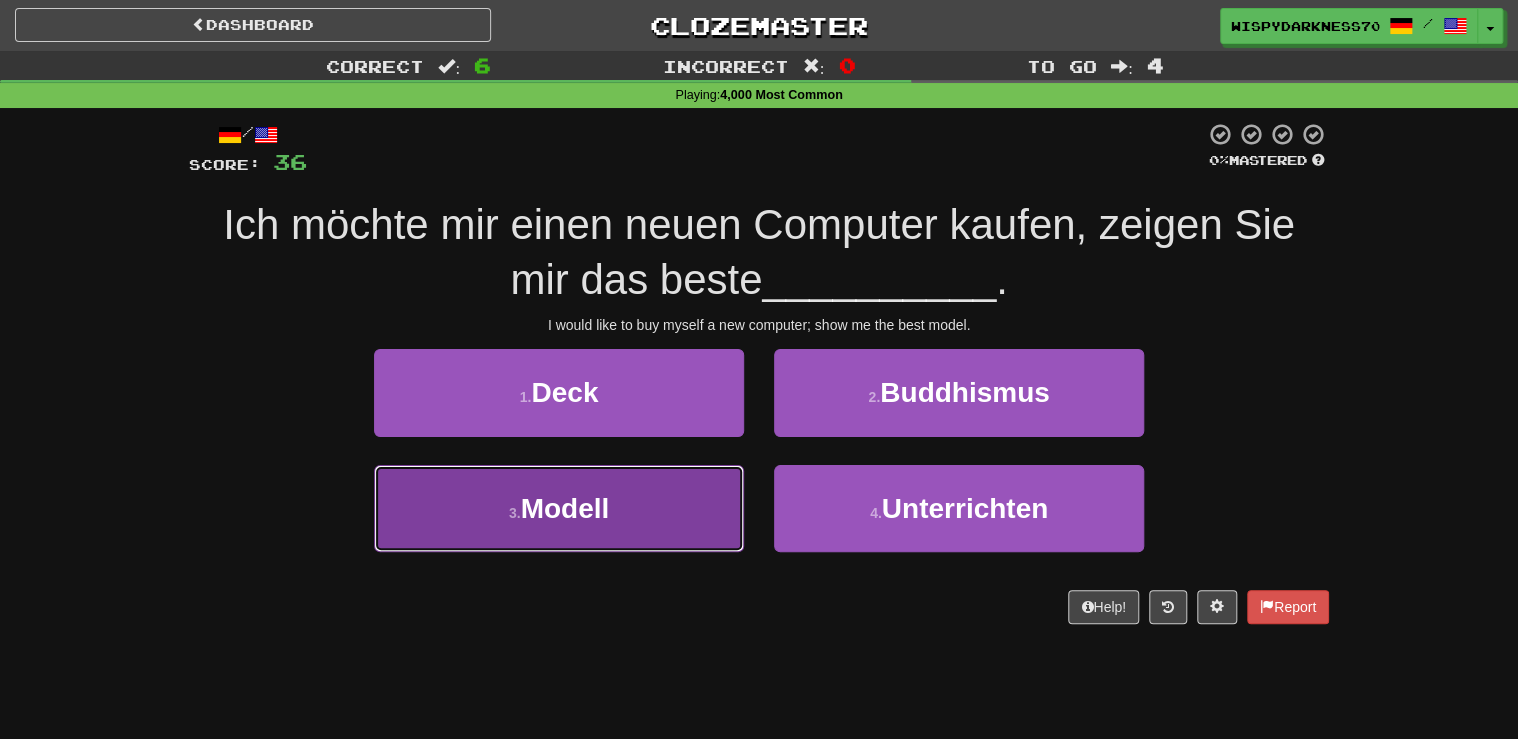 click on "3 .  Modell" at bounding box center [559, 508] 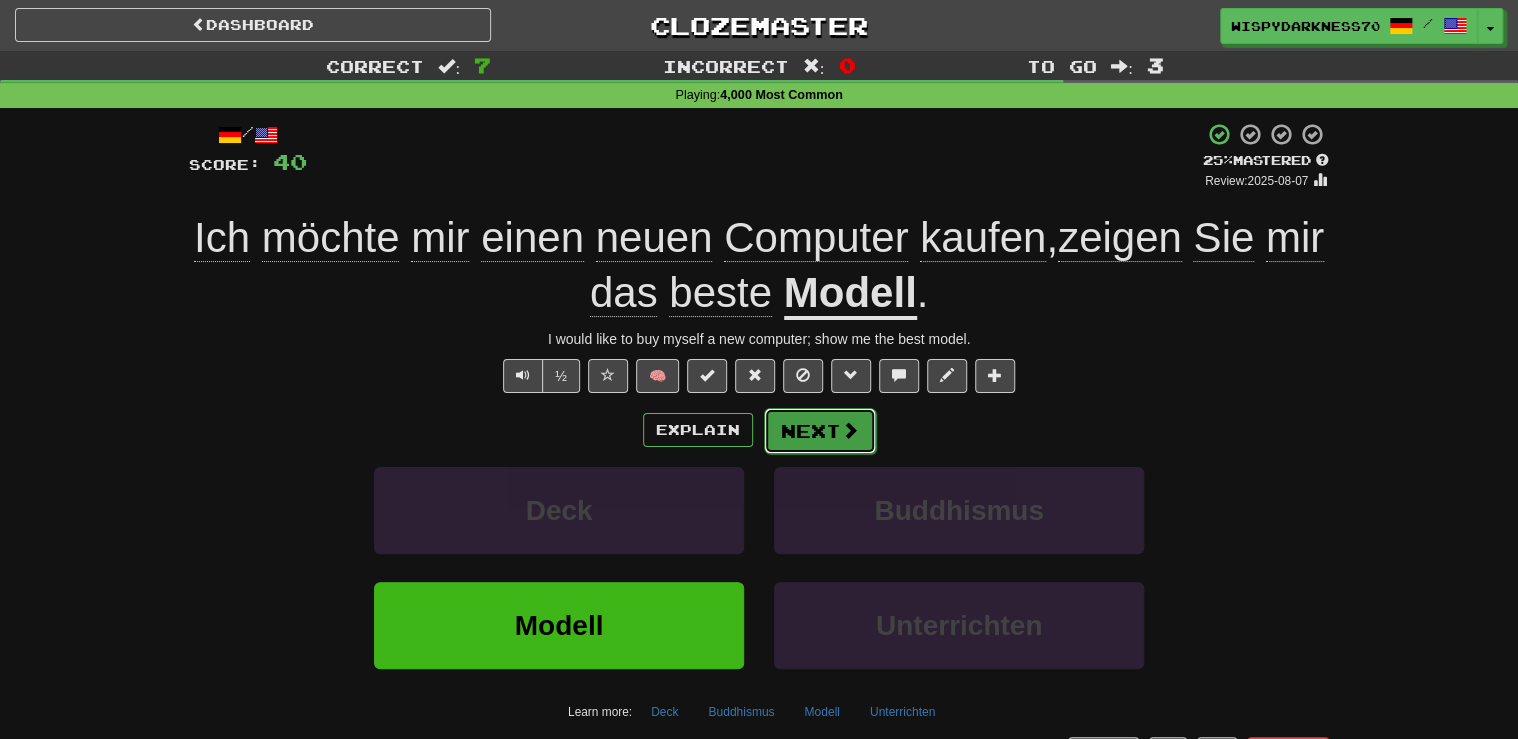 click on "Next" at bounding box center (820, 431) 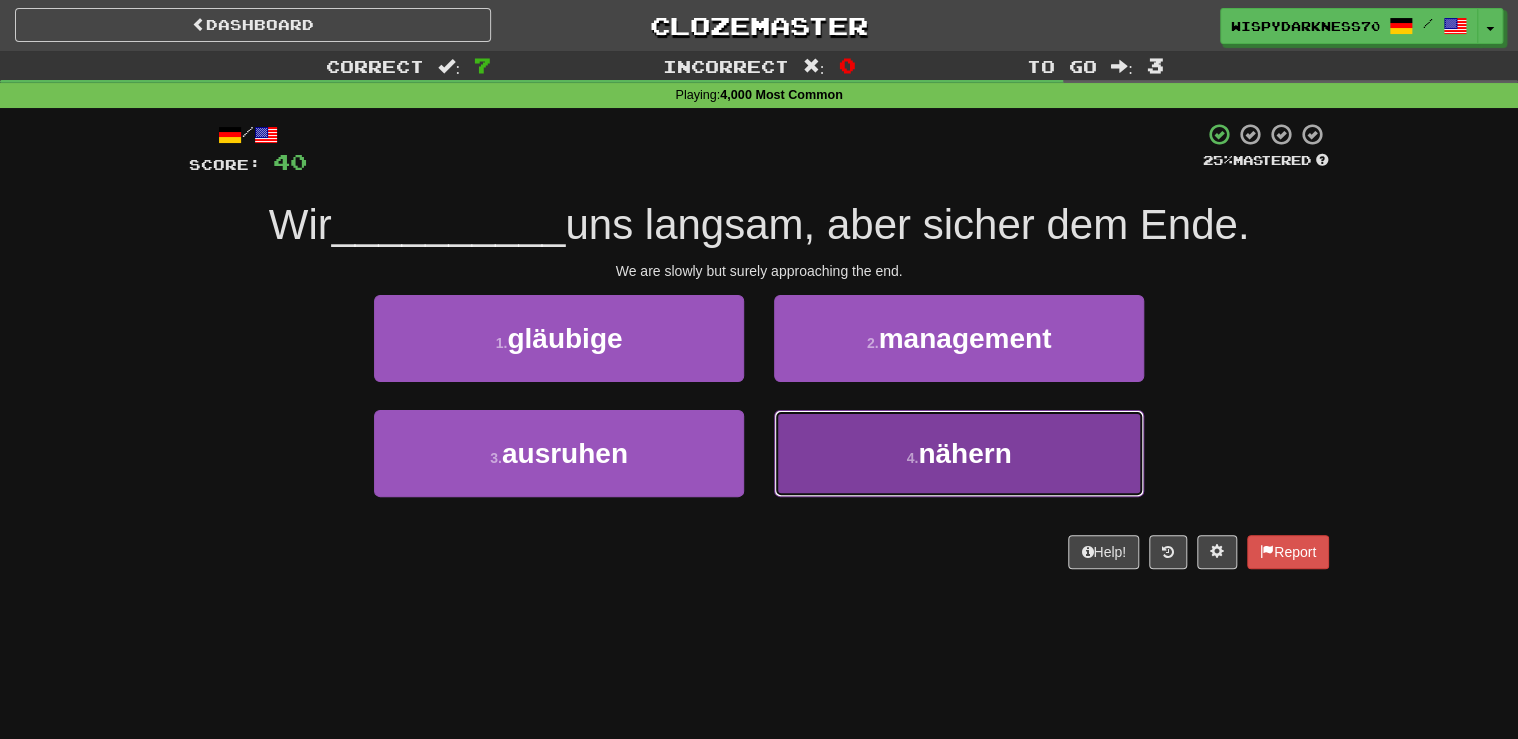 click on "4 .  nähern" at bounding box center [959, 453] 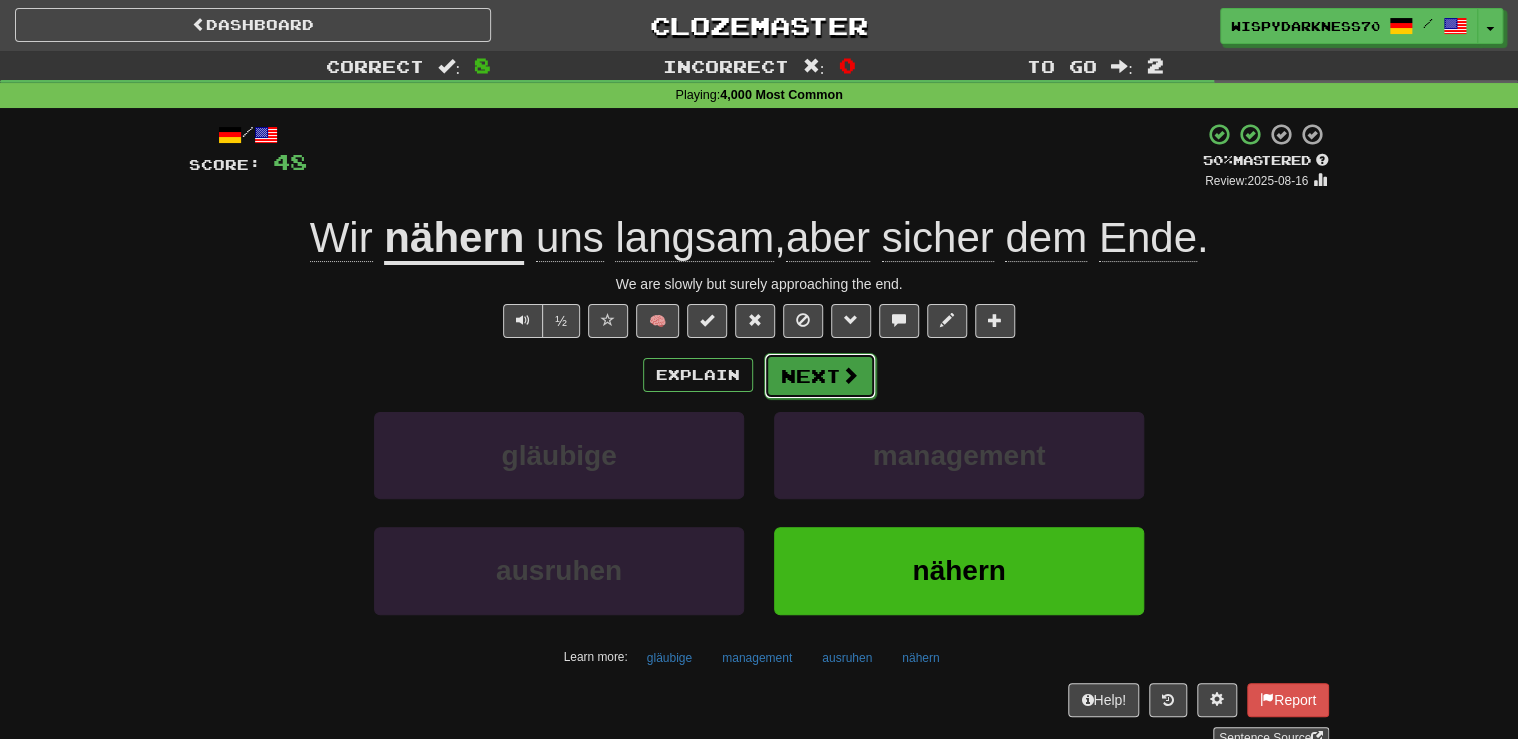 click on "Next" at bounding box center (820, 376) 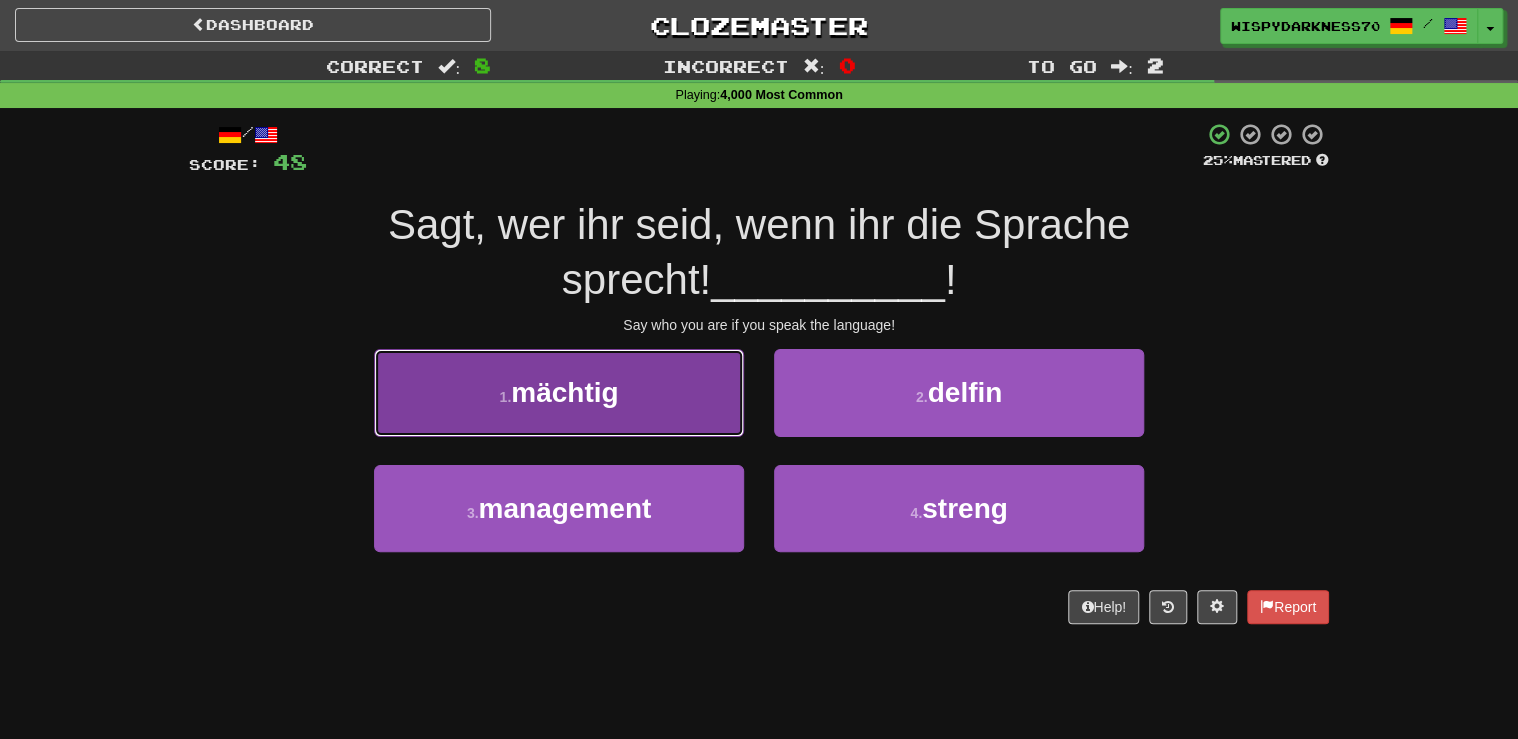 click on "1 .  mächtig" at bounding box center (559, 392) 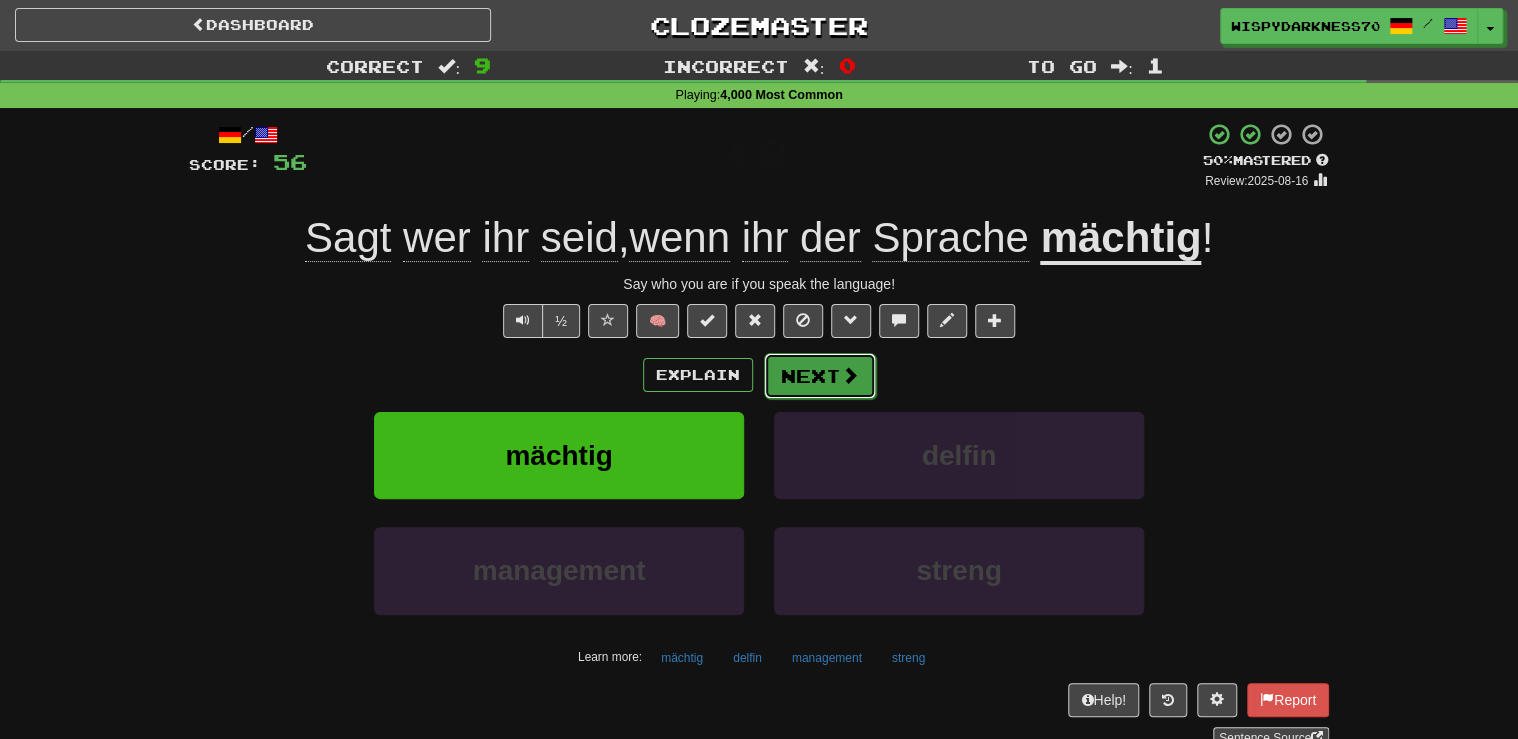 click on "Next" at bounding box center (820, 376) 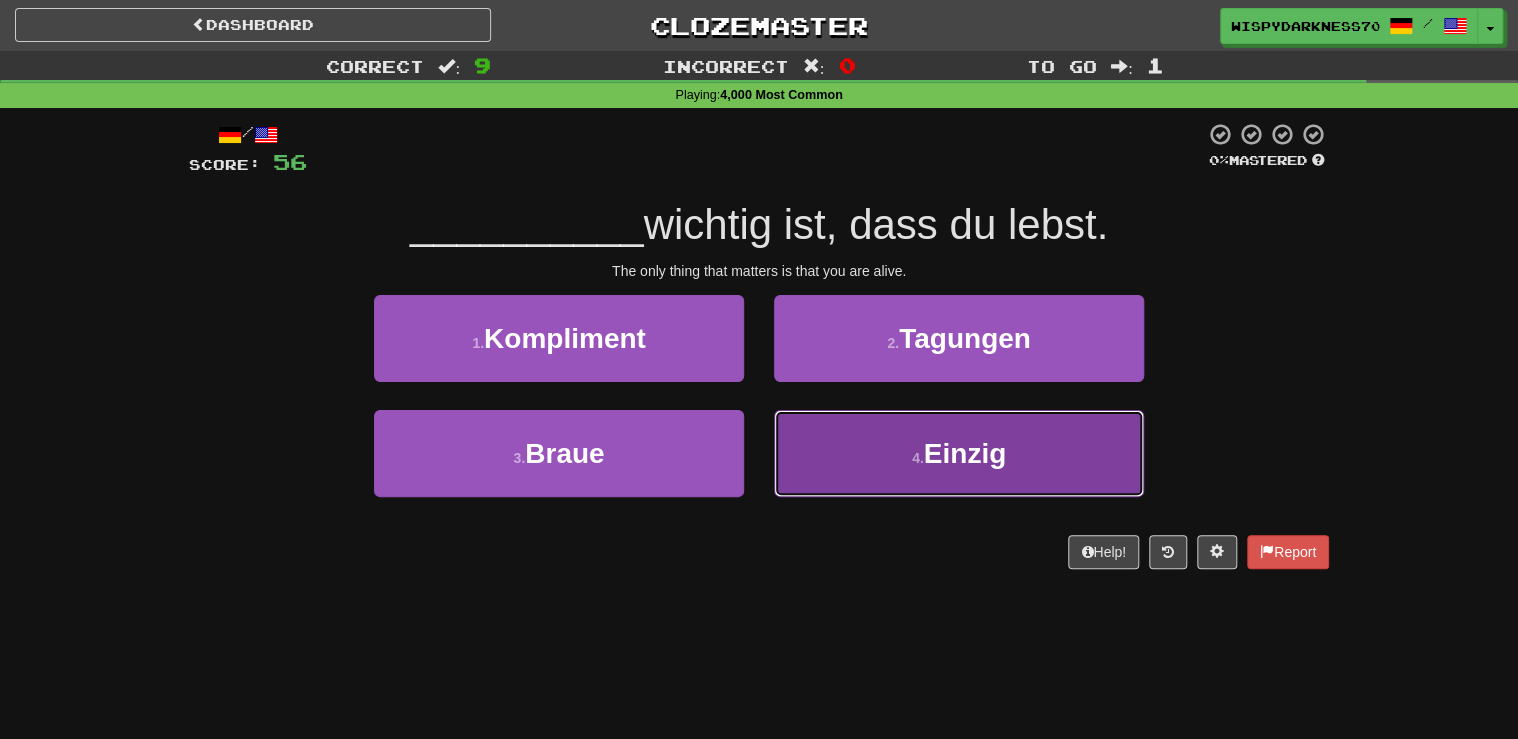 click on "4 .  Einzig" at bounding box center [959, 453] 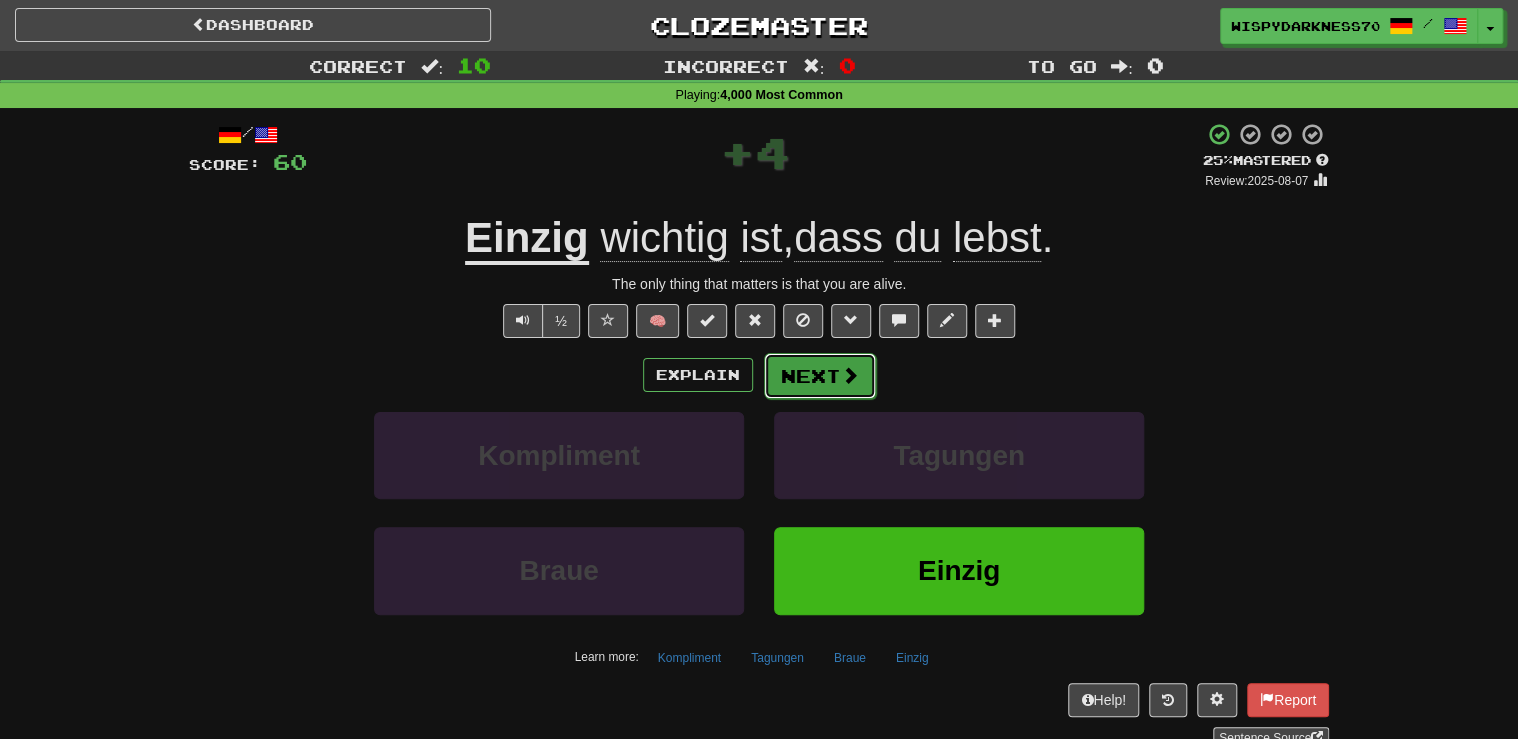 click on "Next" at bounding box center (820, 376) 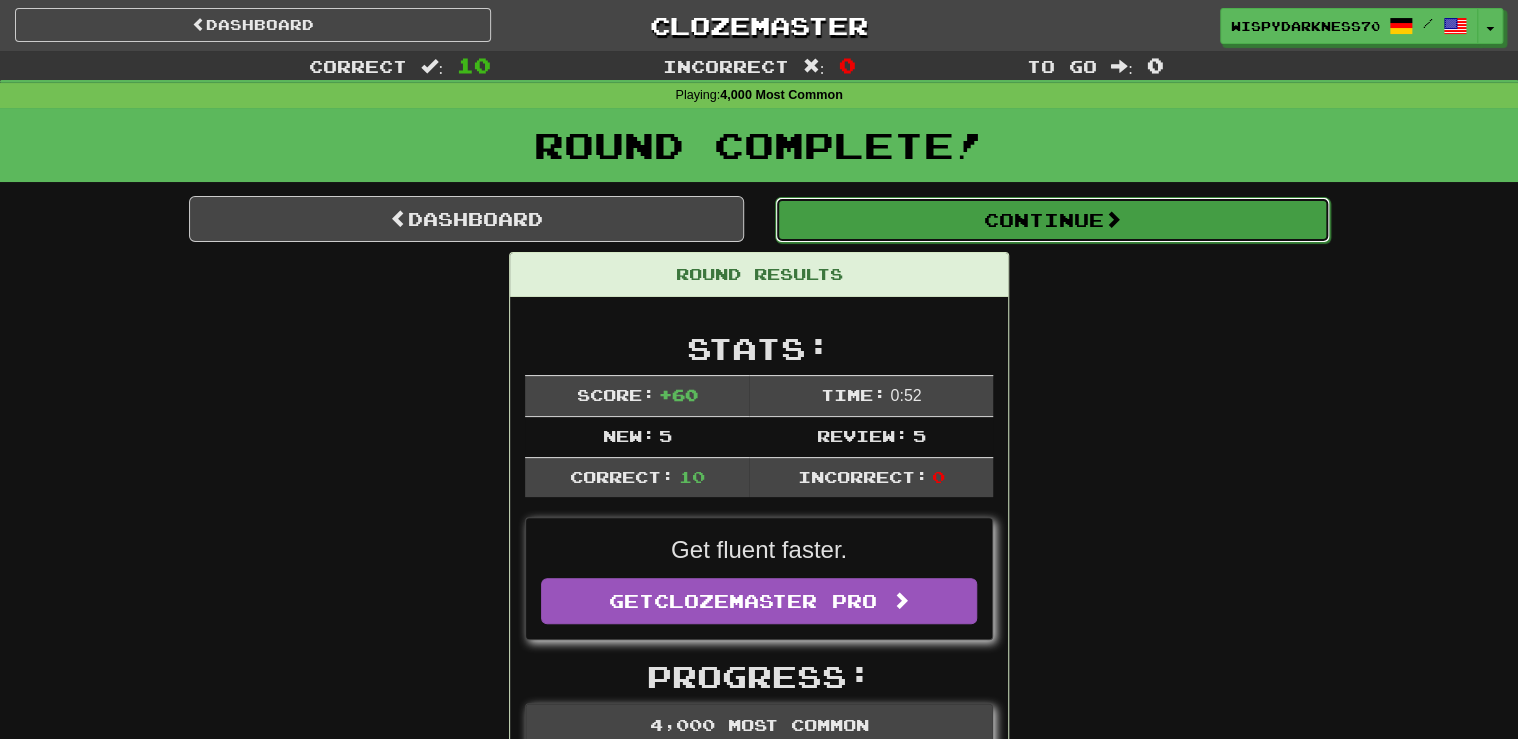 click on "Continue" at bounding box center (1052, 220) 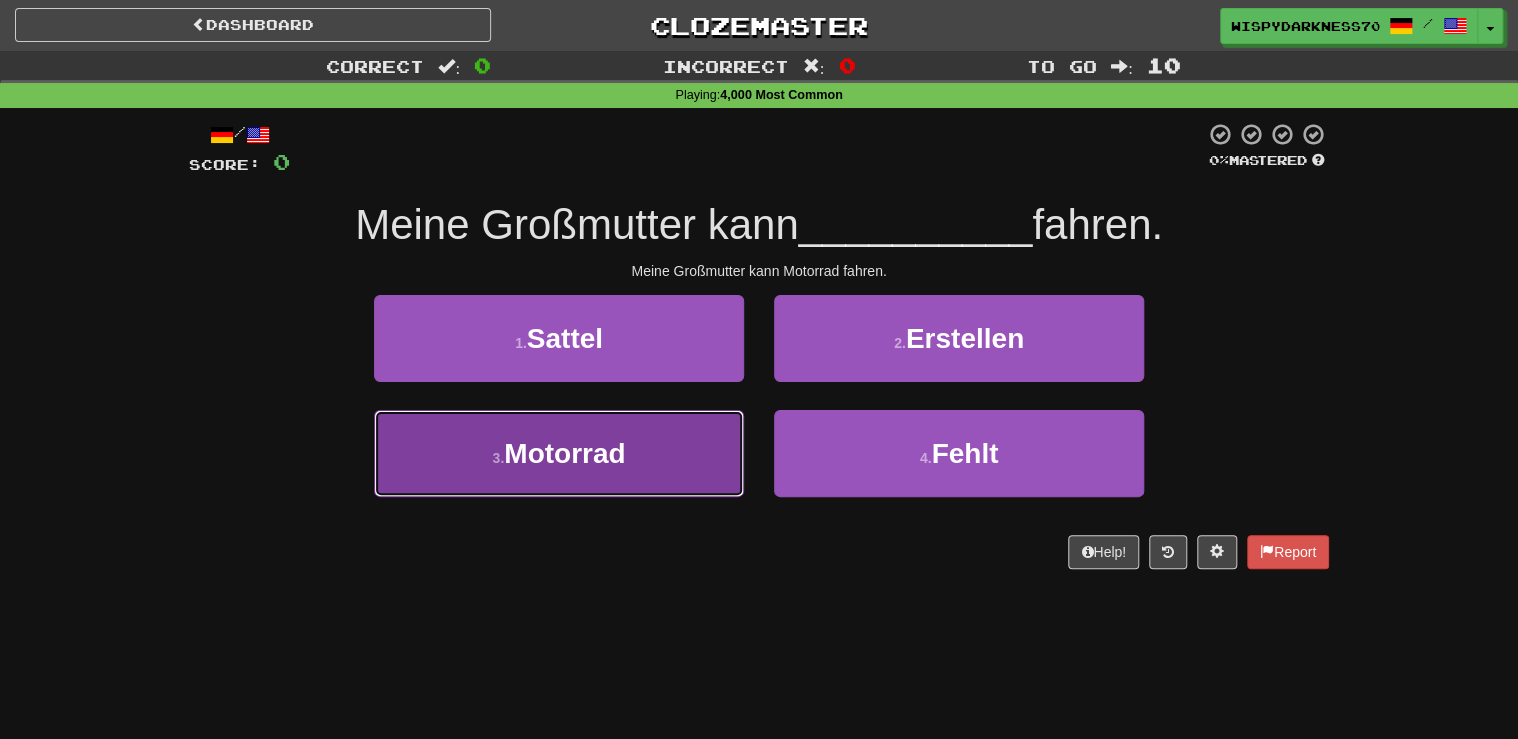click on "3 .  Motorrad" at bounding box center (559, 453) 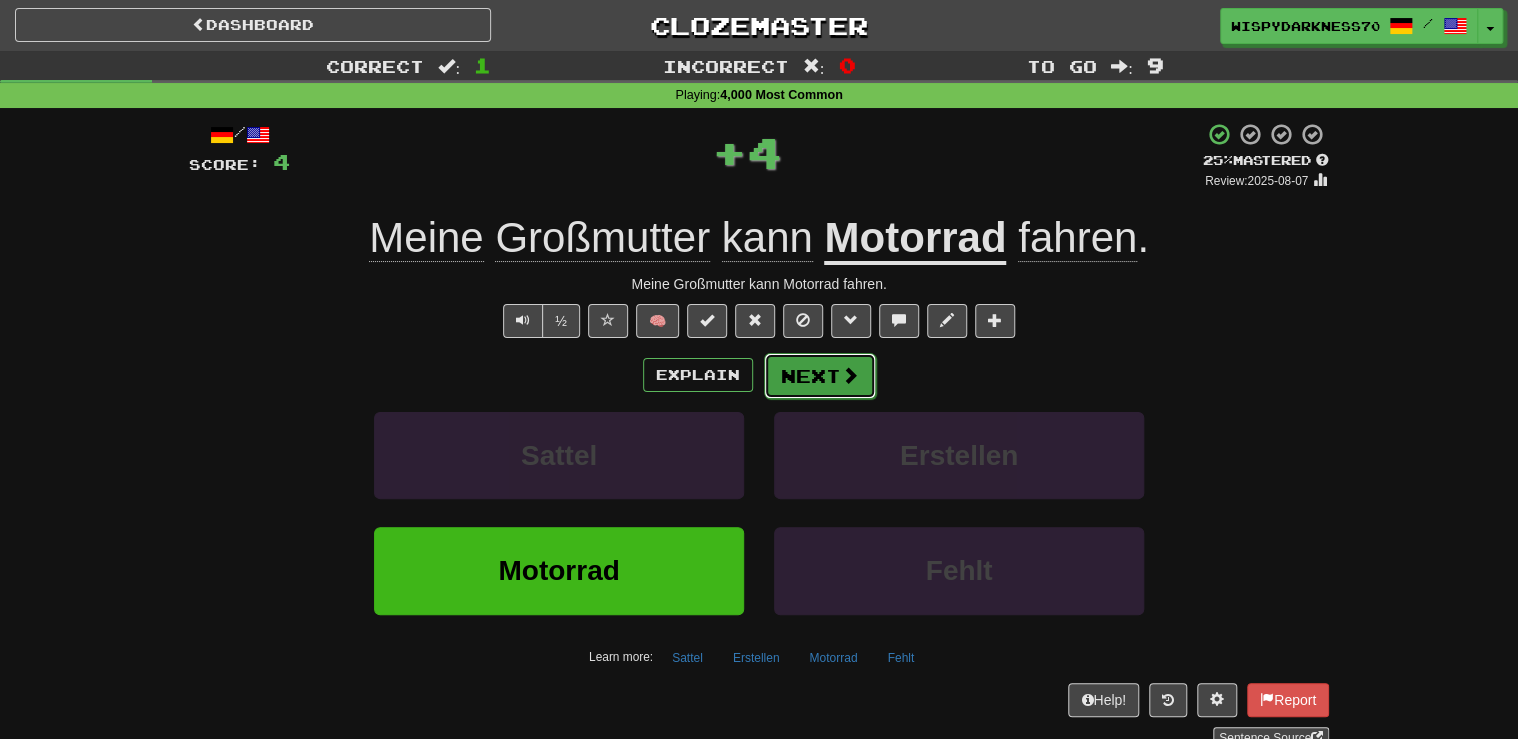 click on "Next" at bounding box center (820, 376) 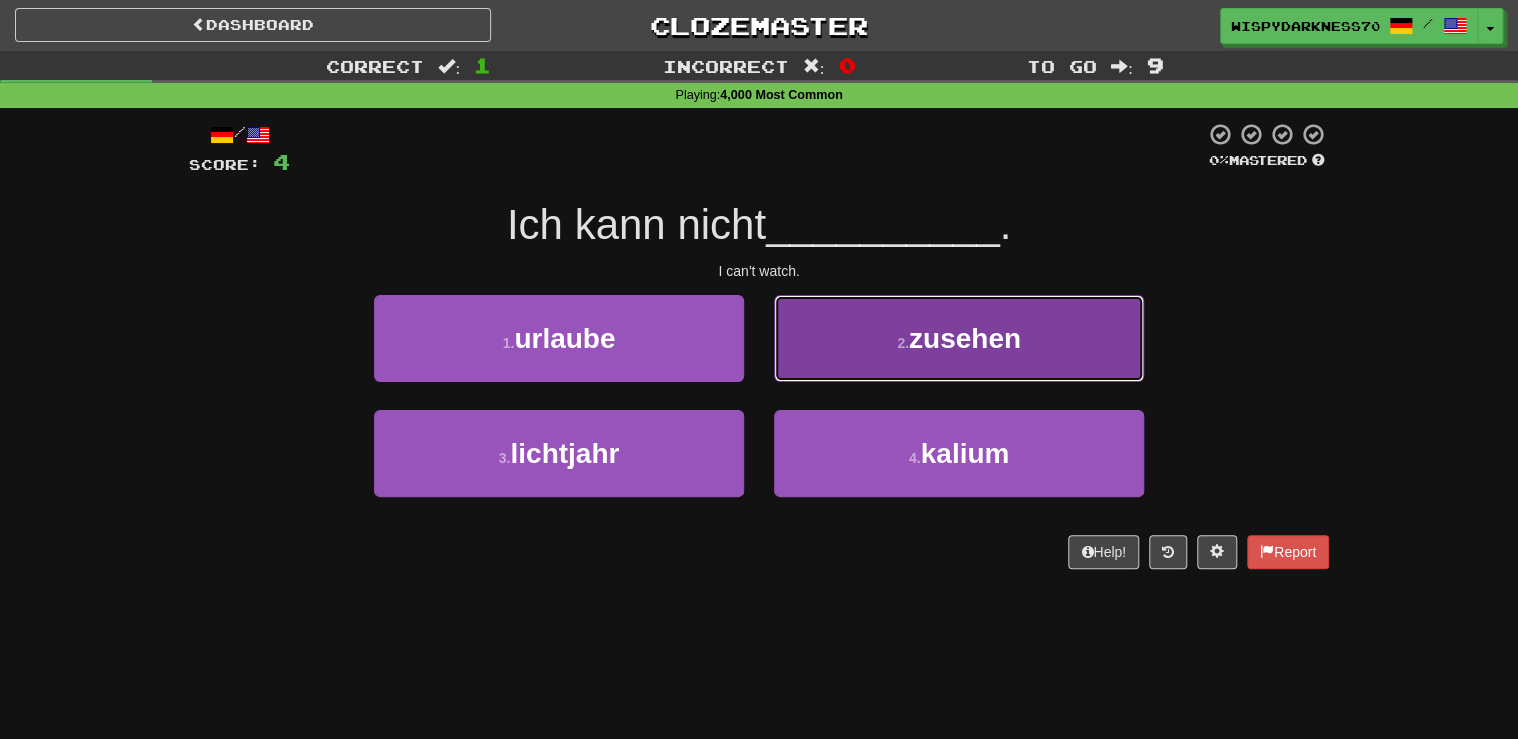 click on "2 .  zusehen" at bounding box center [959, 338] 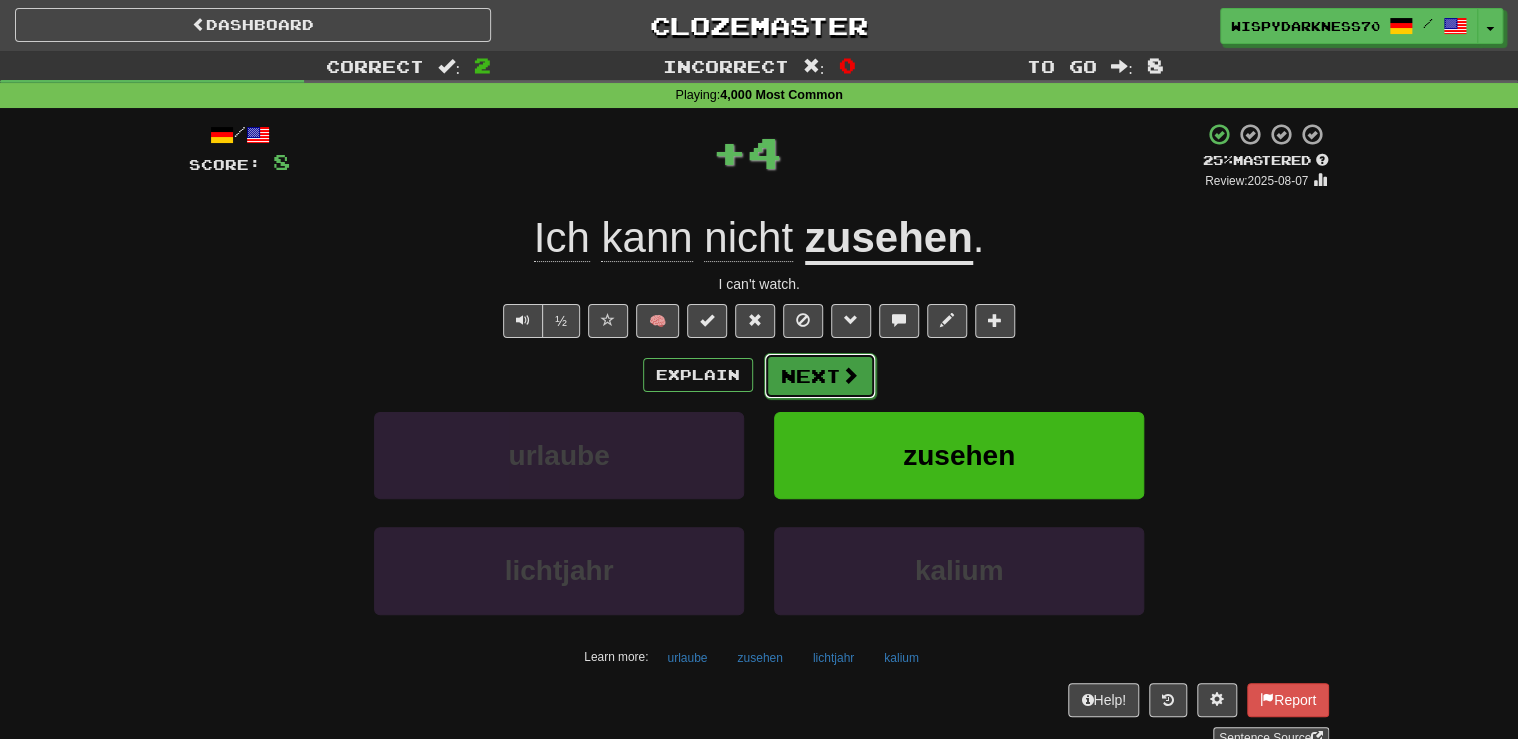 click on "Next" at bounding box center [820, 376] 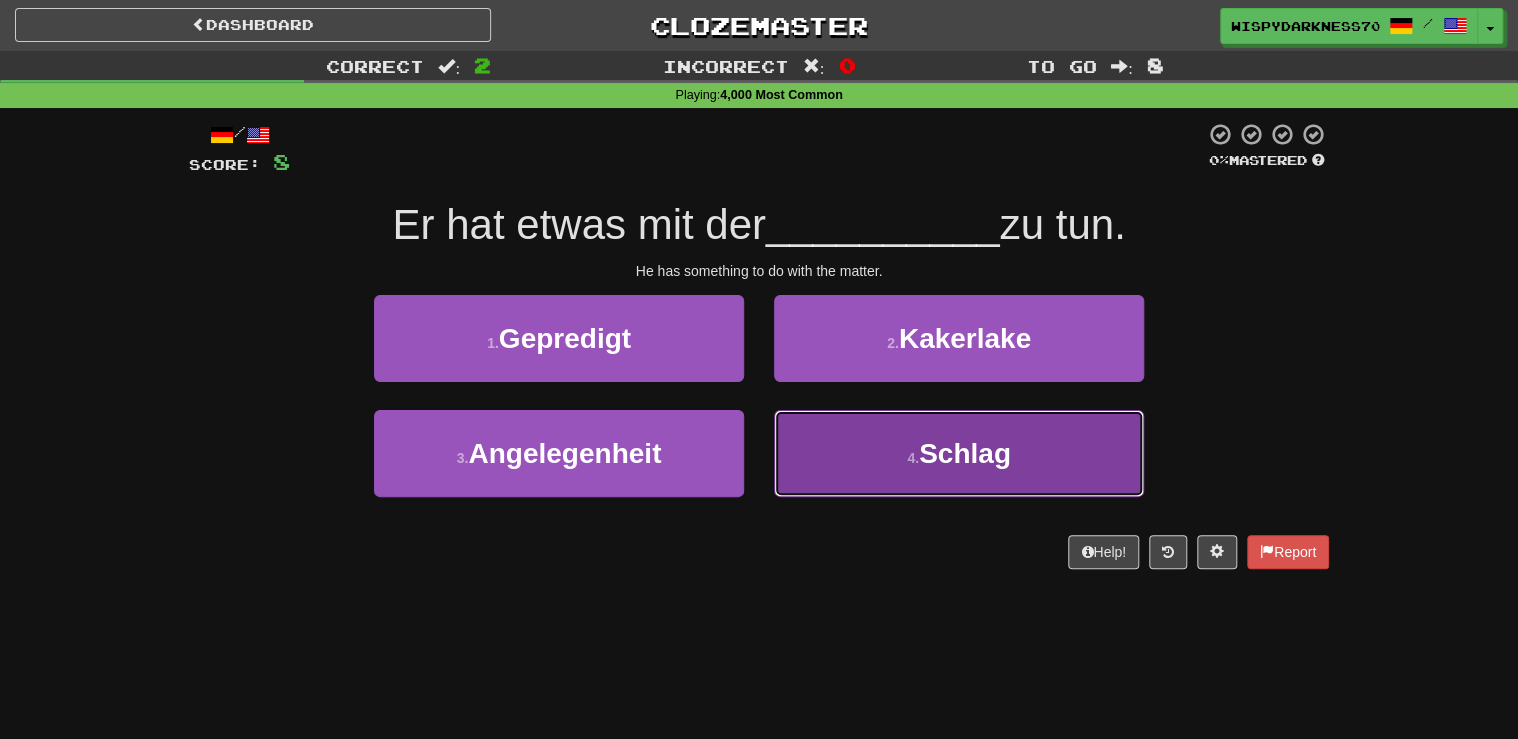 click on "4 .  Schlag" at bounding box center (959, 453) 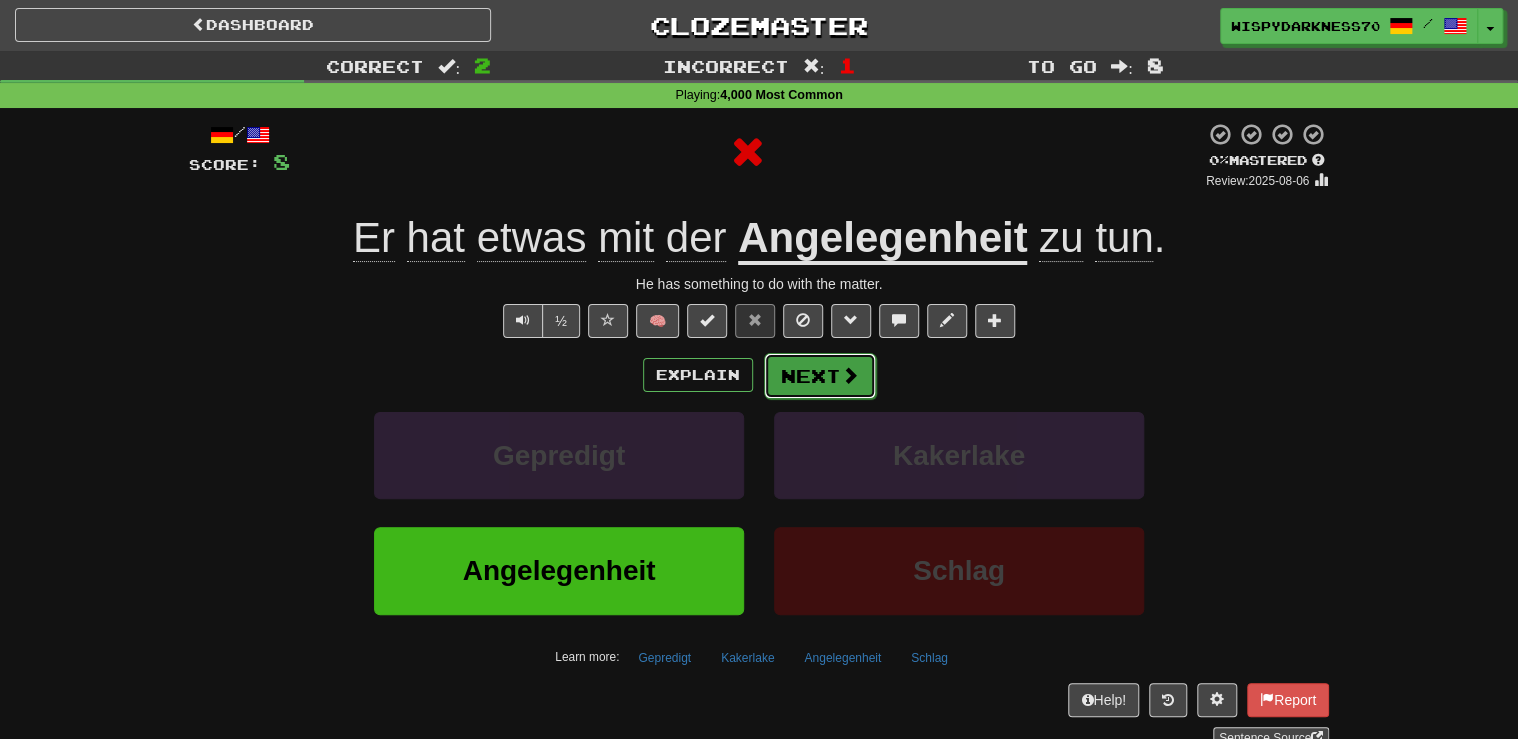 click on "Next" at bounding box center [820, 376] 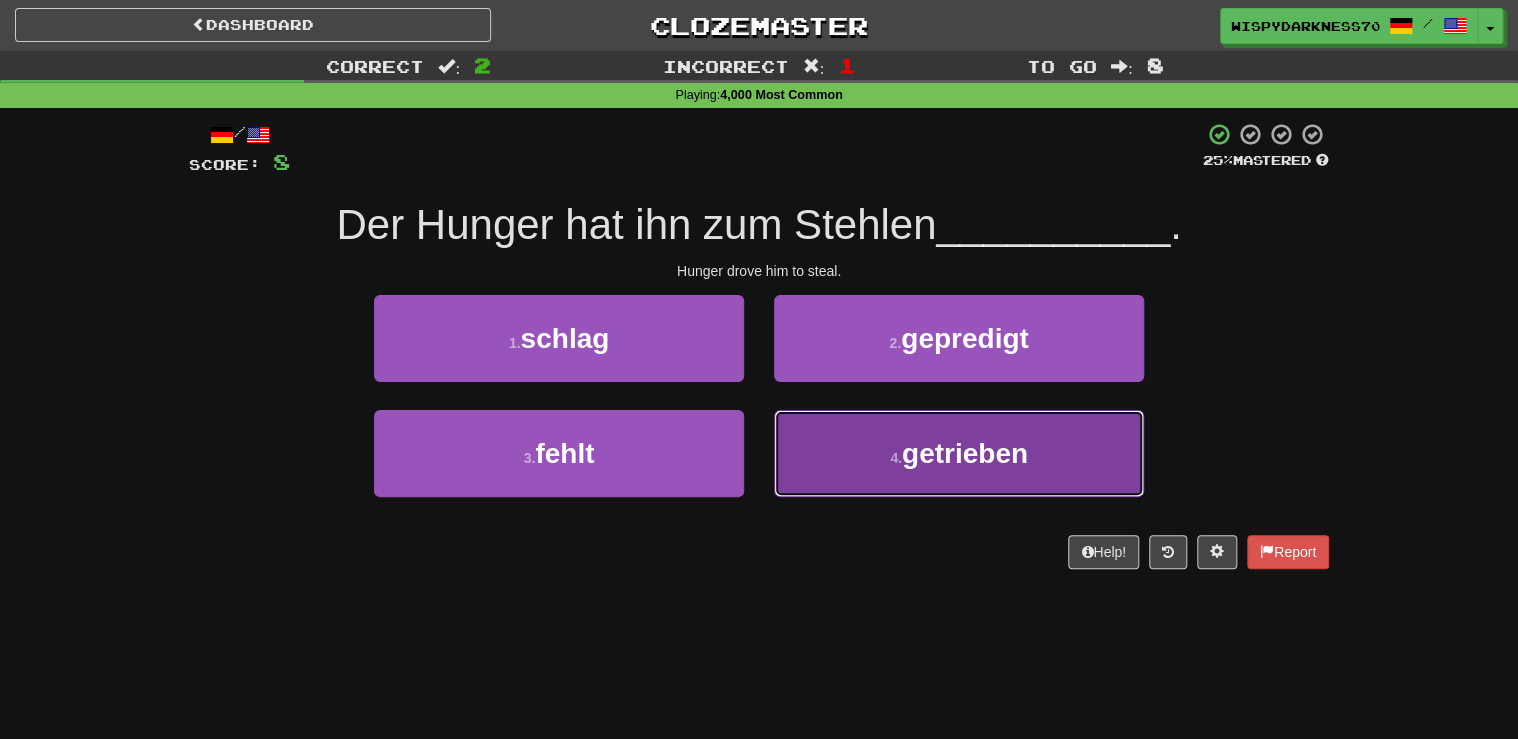 click on "4 .  getrieben" at bounding box center [959, 453] 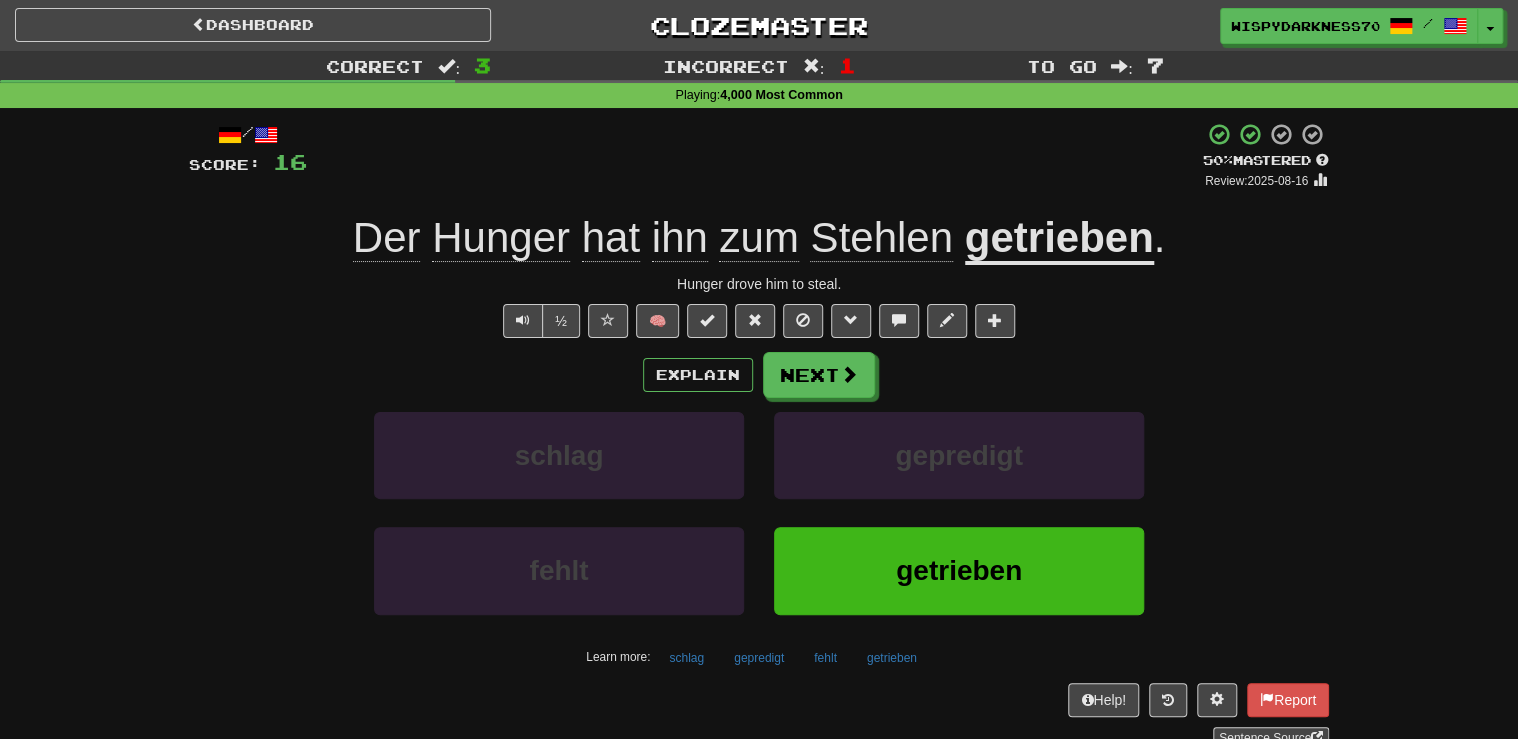 click on "Explain Next schlag gepredigt fehlt getrieben Learn more: schlag gepredigt fehlt getrieben" at bounding box center (759, 512) 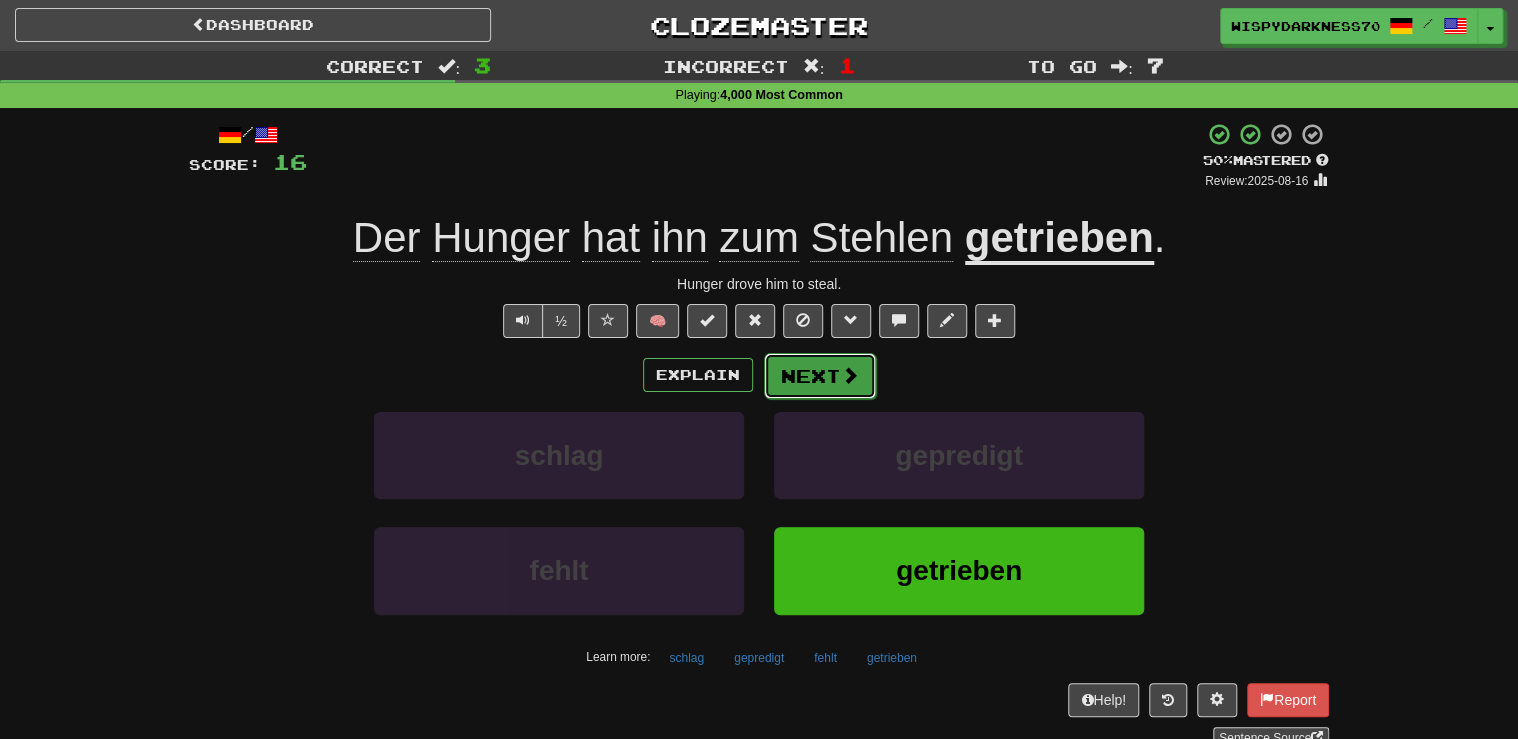 click on "Next" at bounding box center (820, 376) 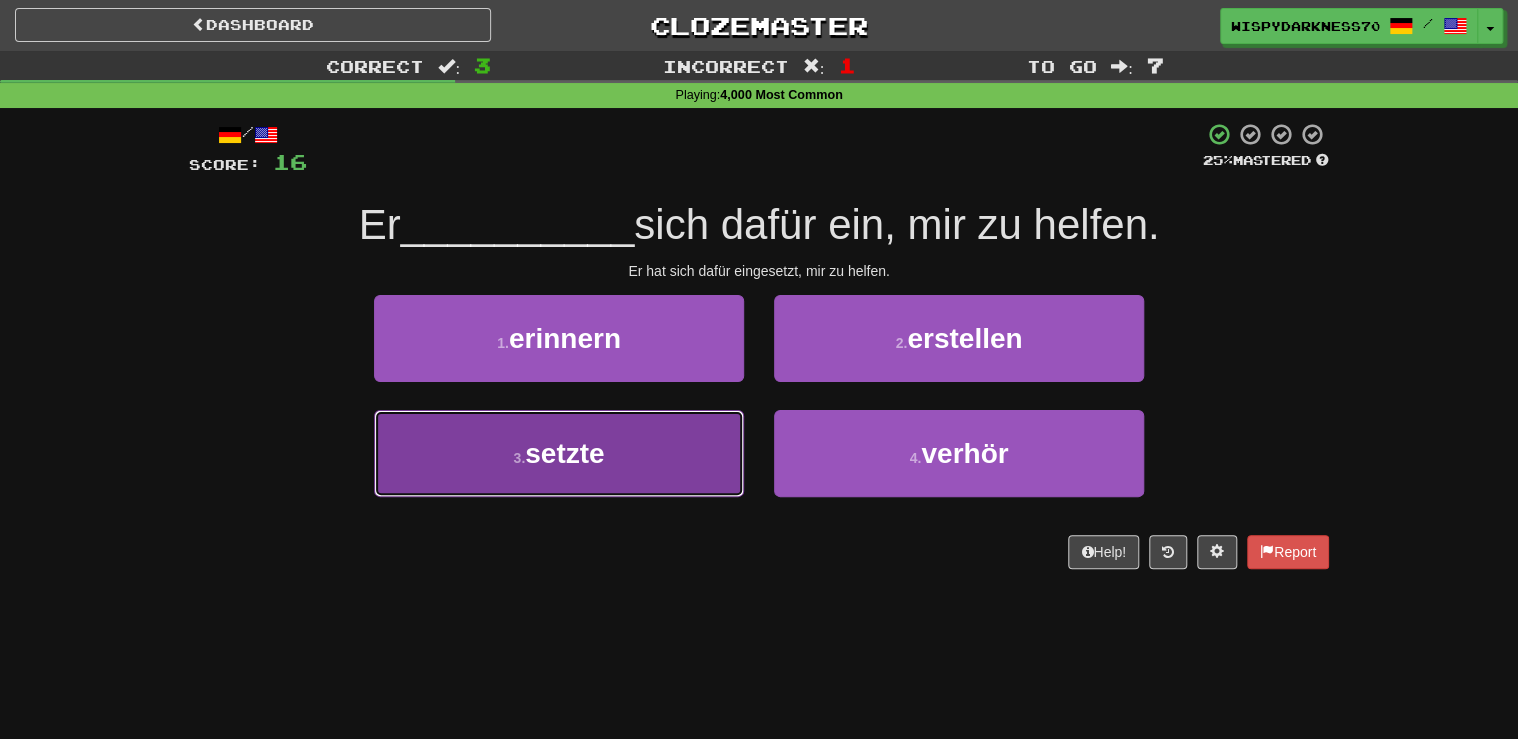 click on "3 .  setzte" at bounding box center [559, 453] 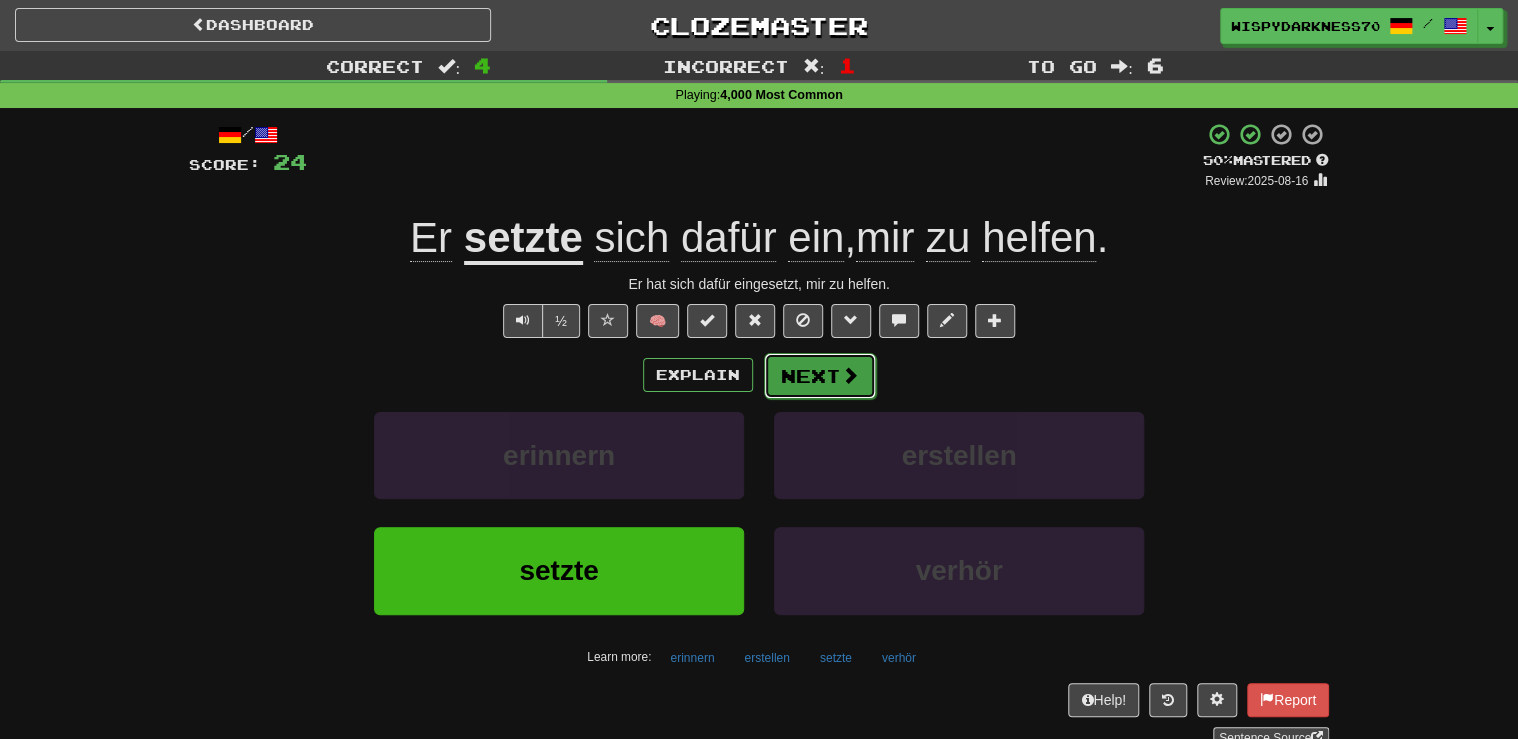 click on "Next" at bounding box center (820, 376) 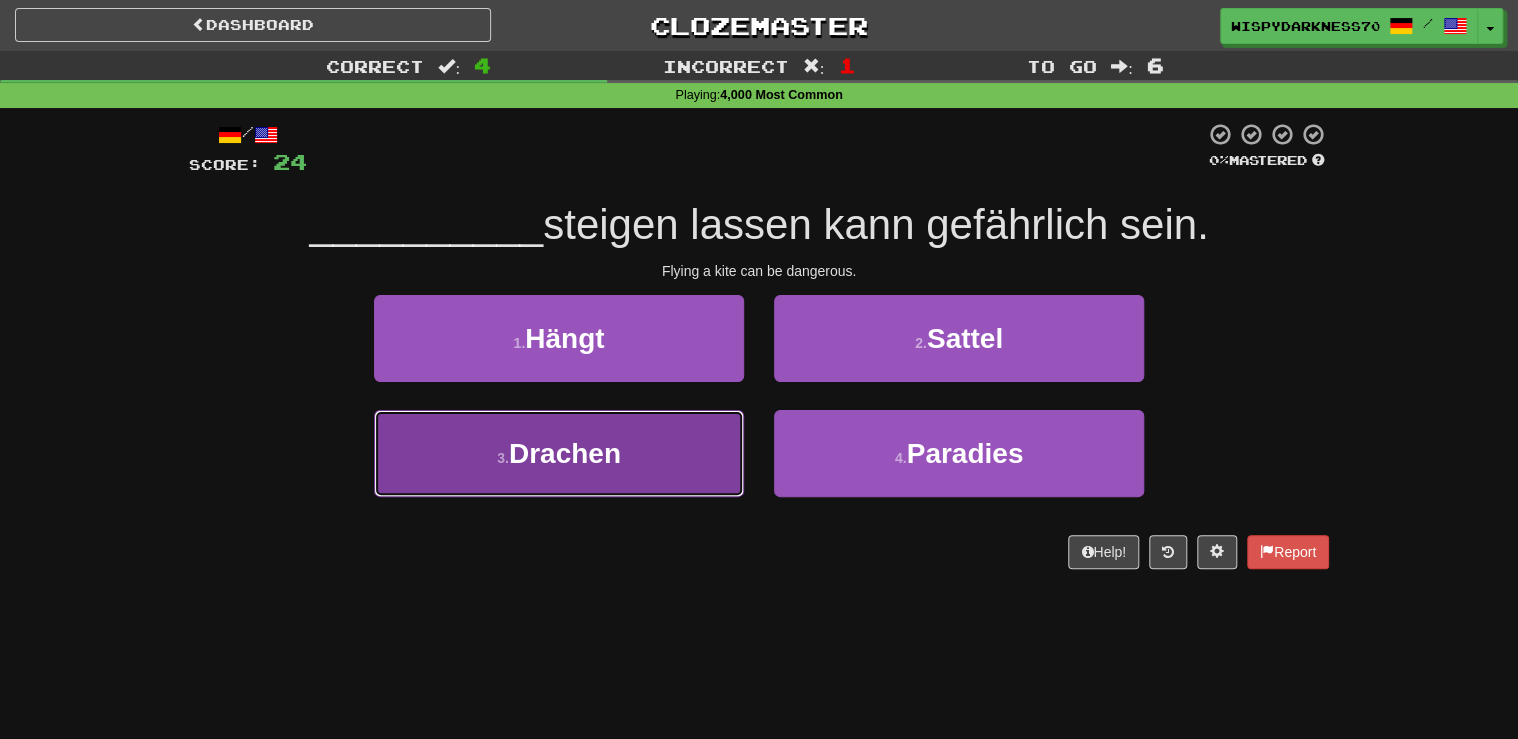 click on "3 .  Drachen" at bounding box center [559, 453] 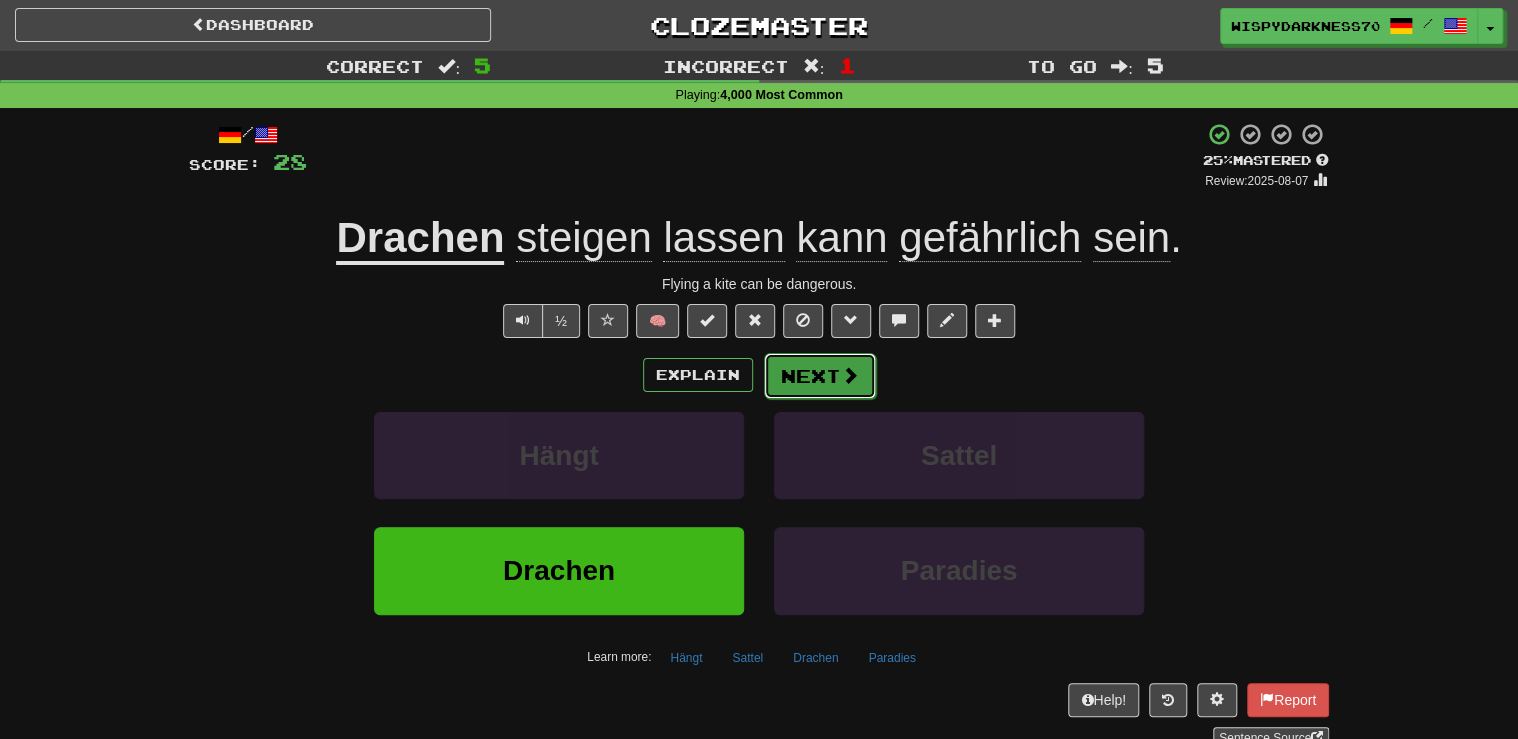 click on "Next" at bounding box center (820, 376) 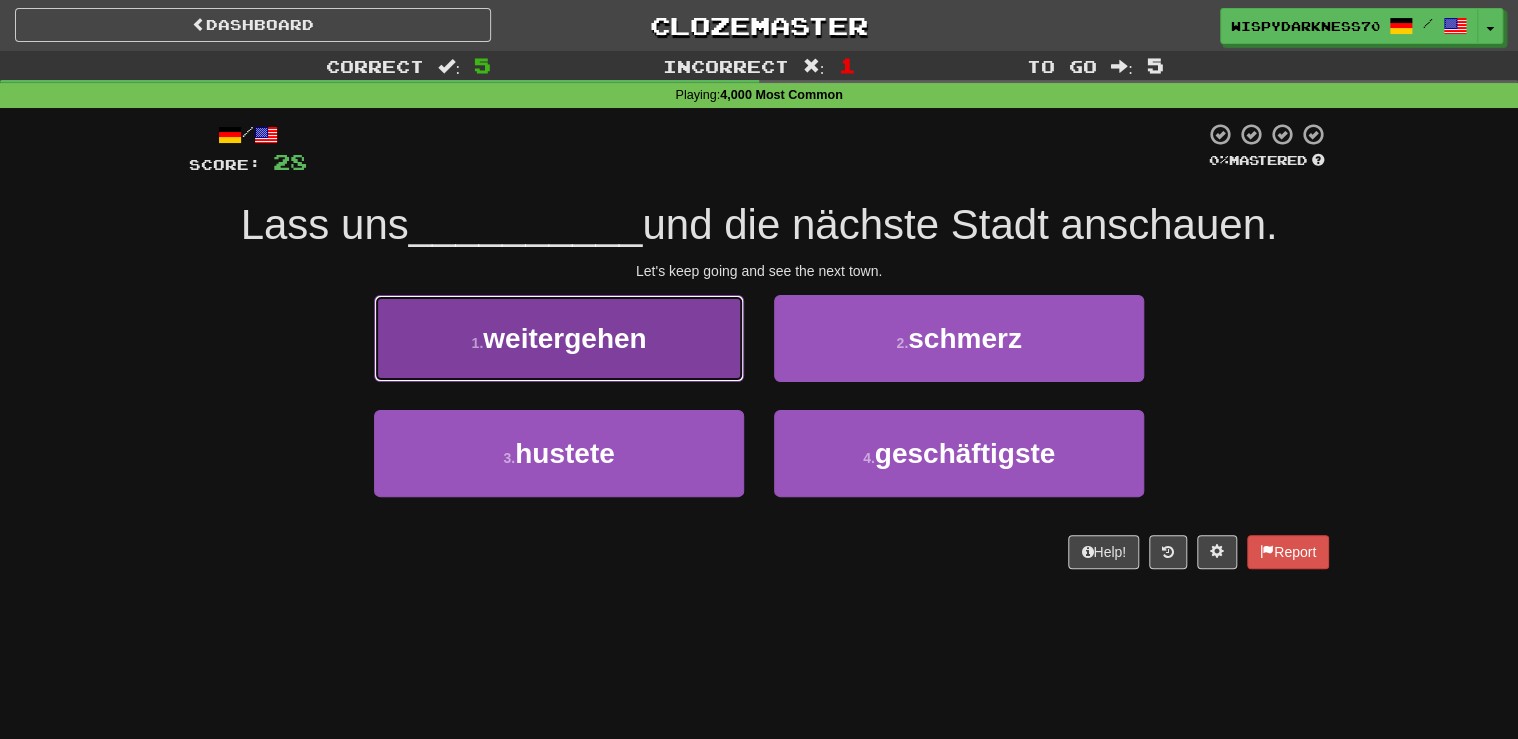 click on "1 .  weitergehen" at bounding box center [559, 338] 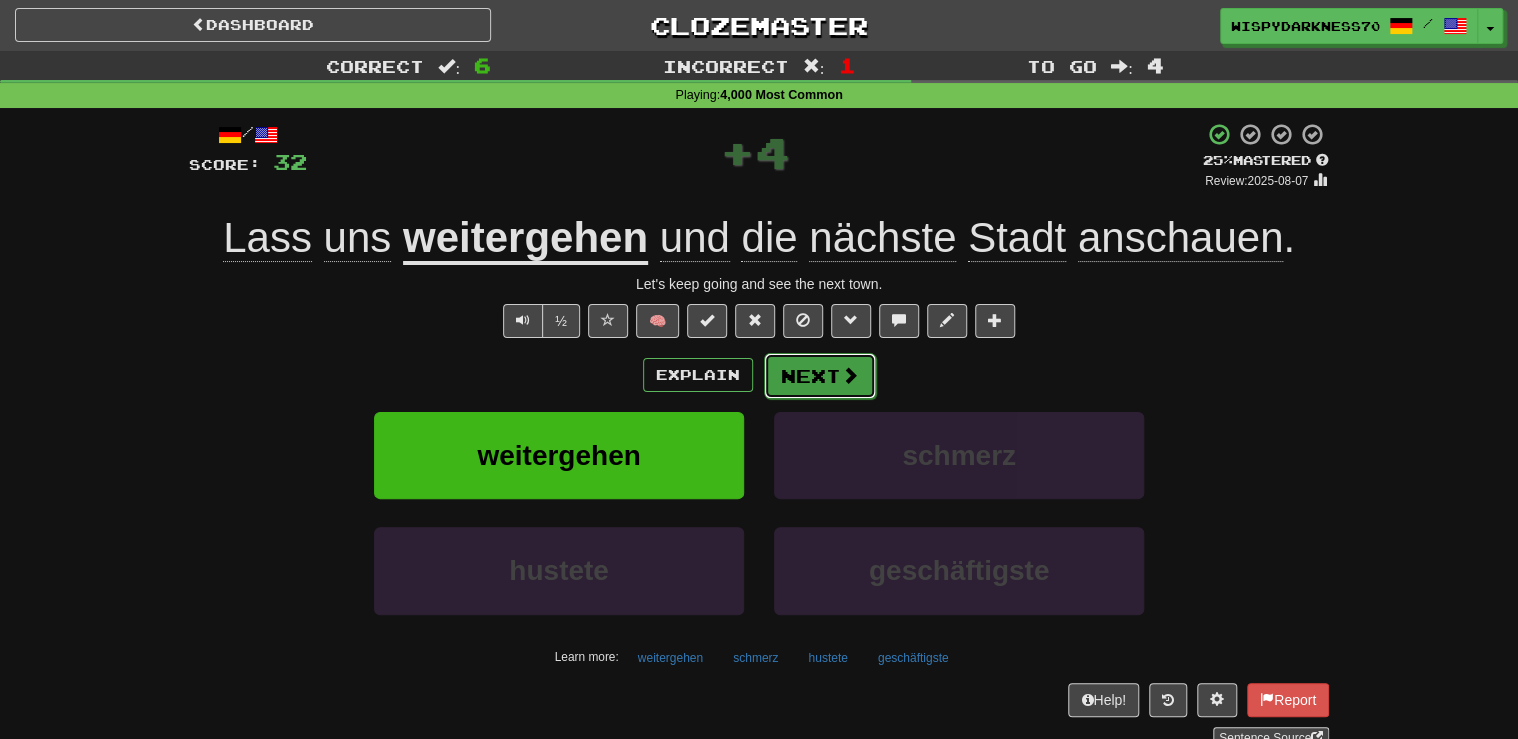 click on "Next" at bounding box center (820, 376) 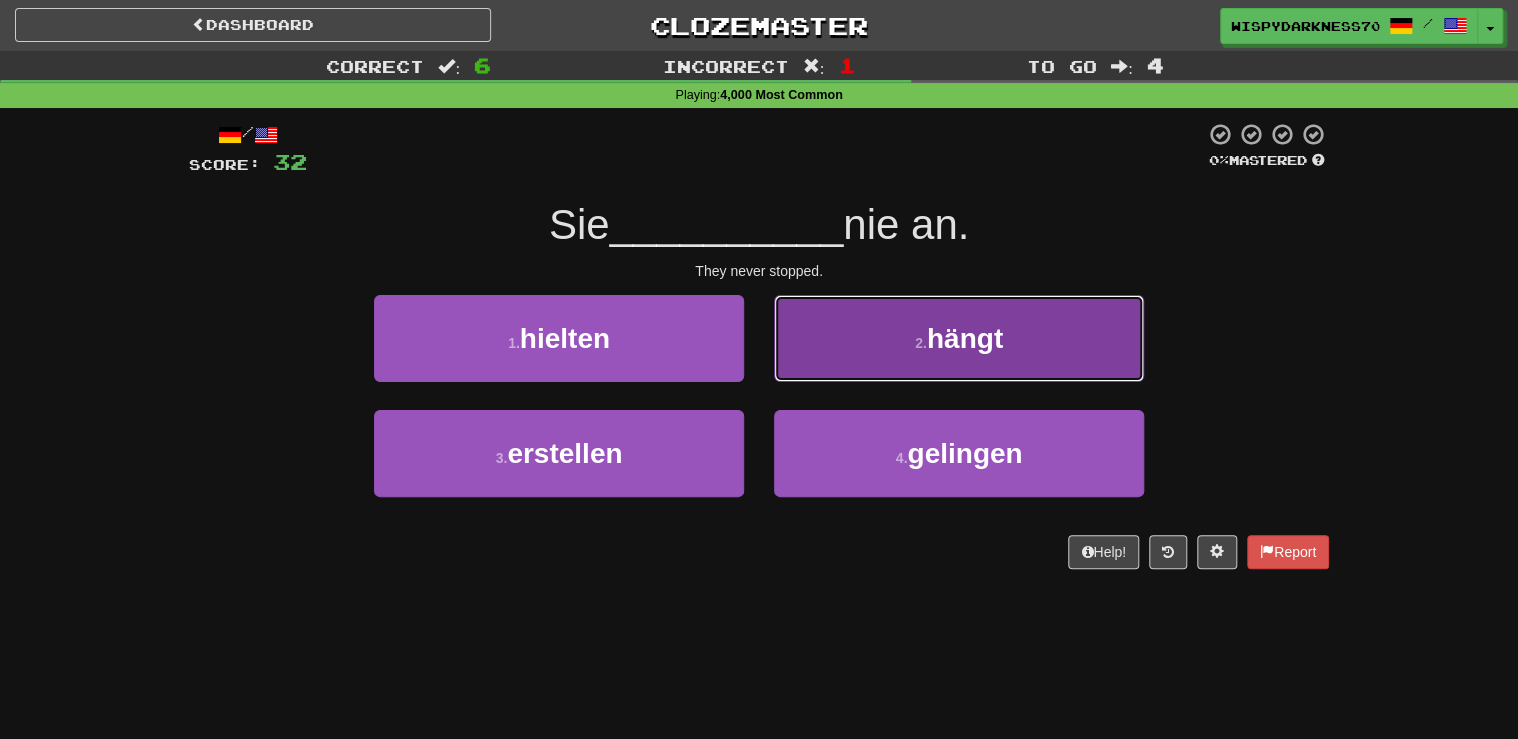 click on "2 .  hängt" at bounding box center (959, 338) 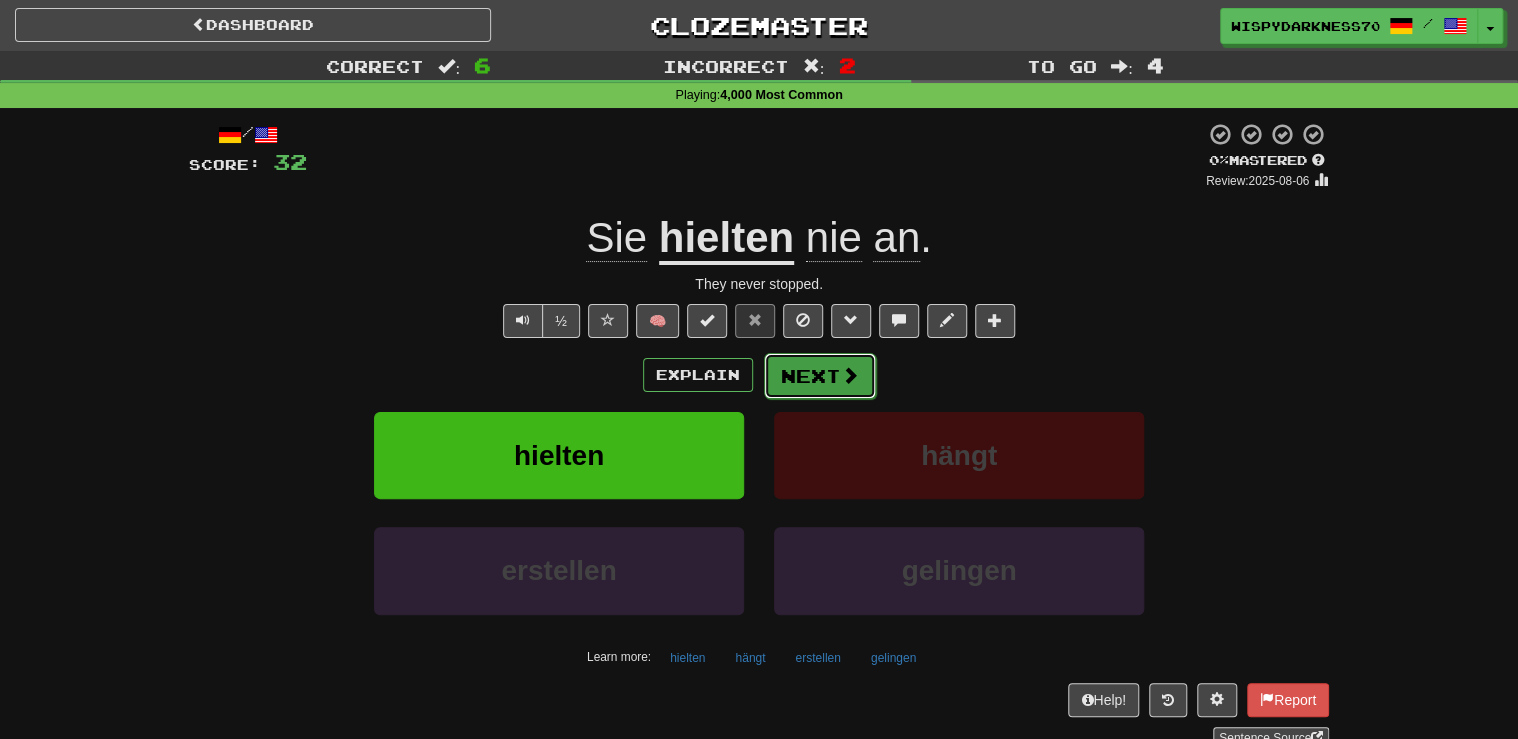click on "Next" at bounding box center [820, 376] 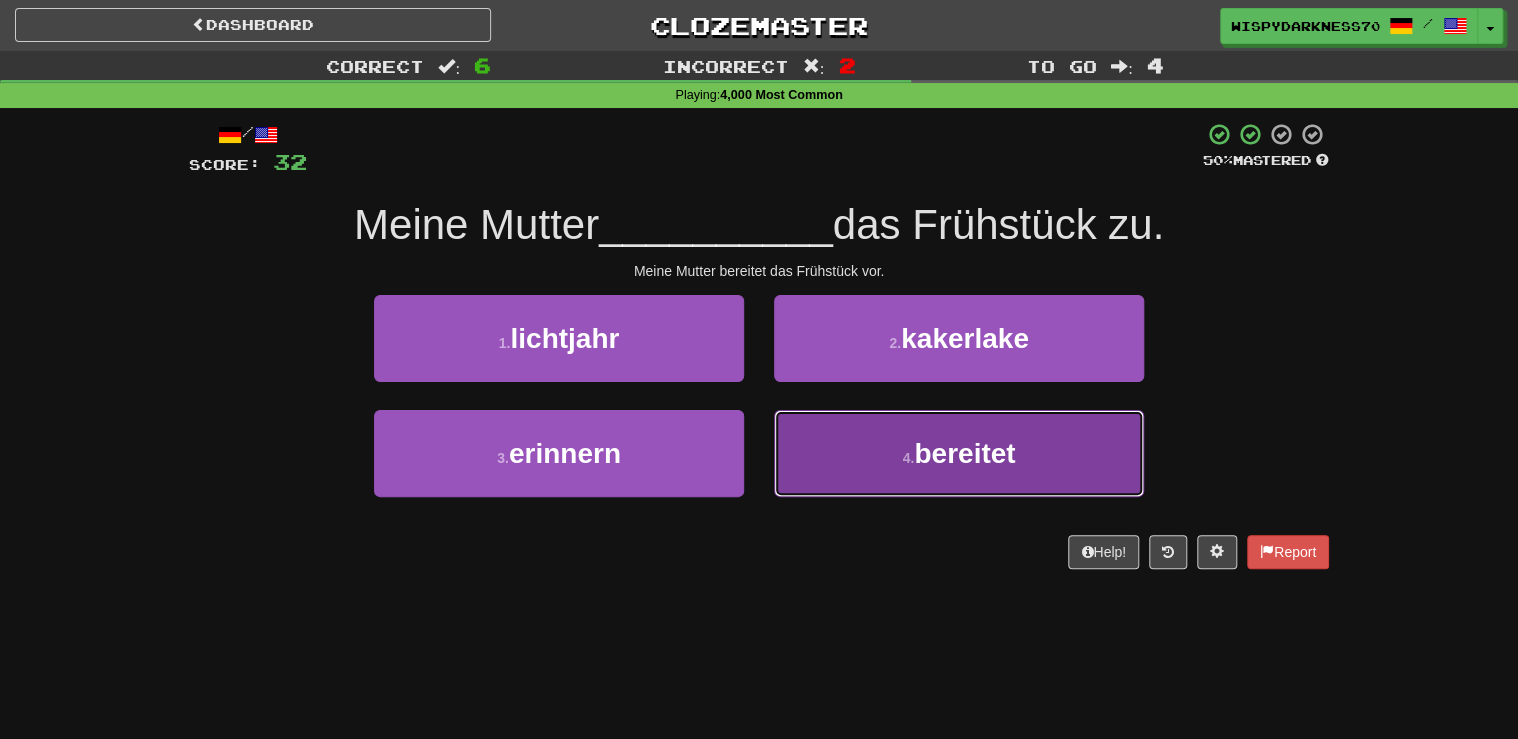 click on "4 .  bereitet" at bounding box center (959, 453) 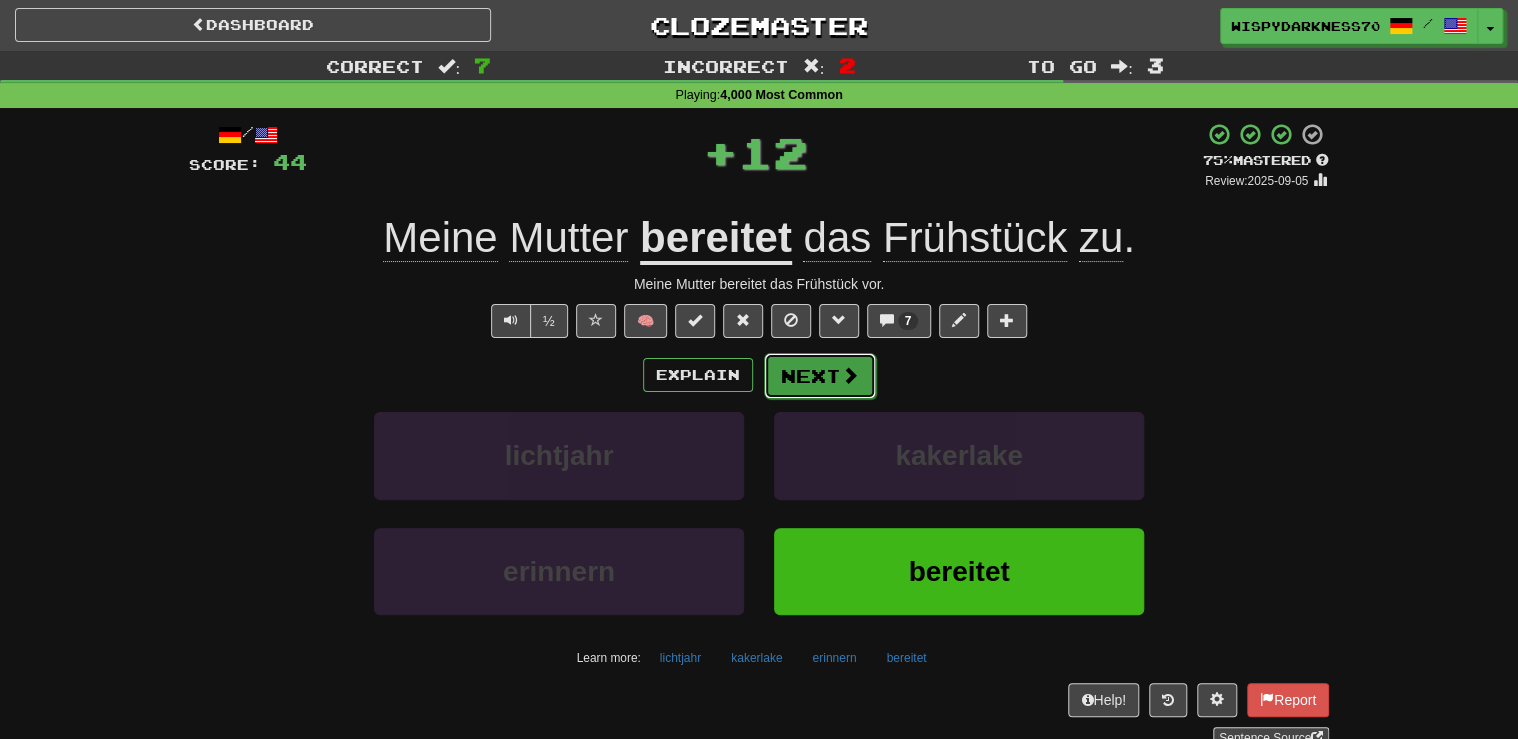 click on "Next" at bounding box center [820, 376] 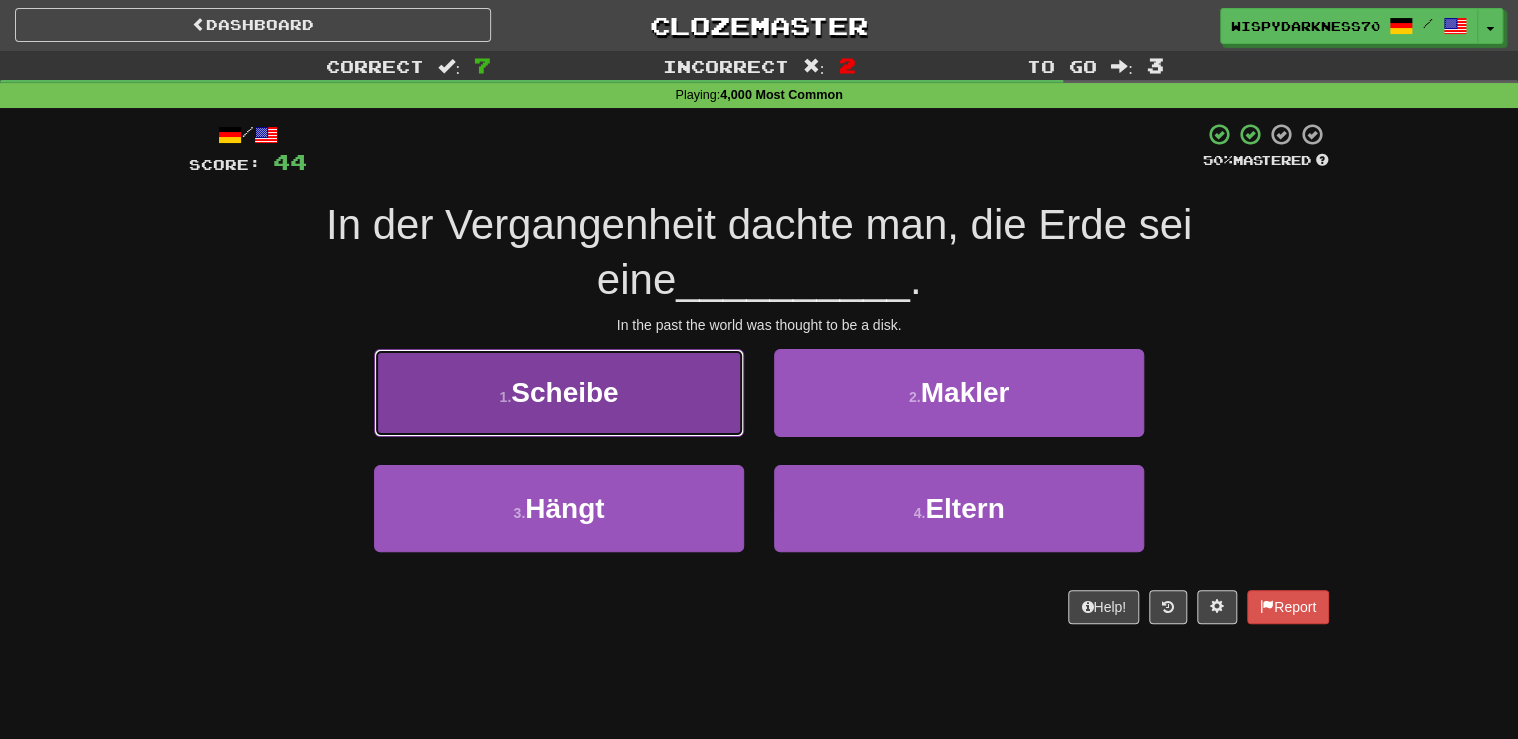 click on "1 .  Scheibe" at bounding box center [559, 392] 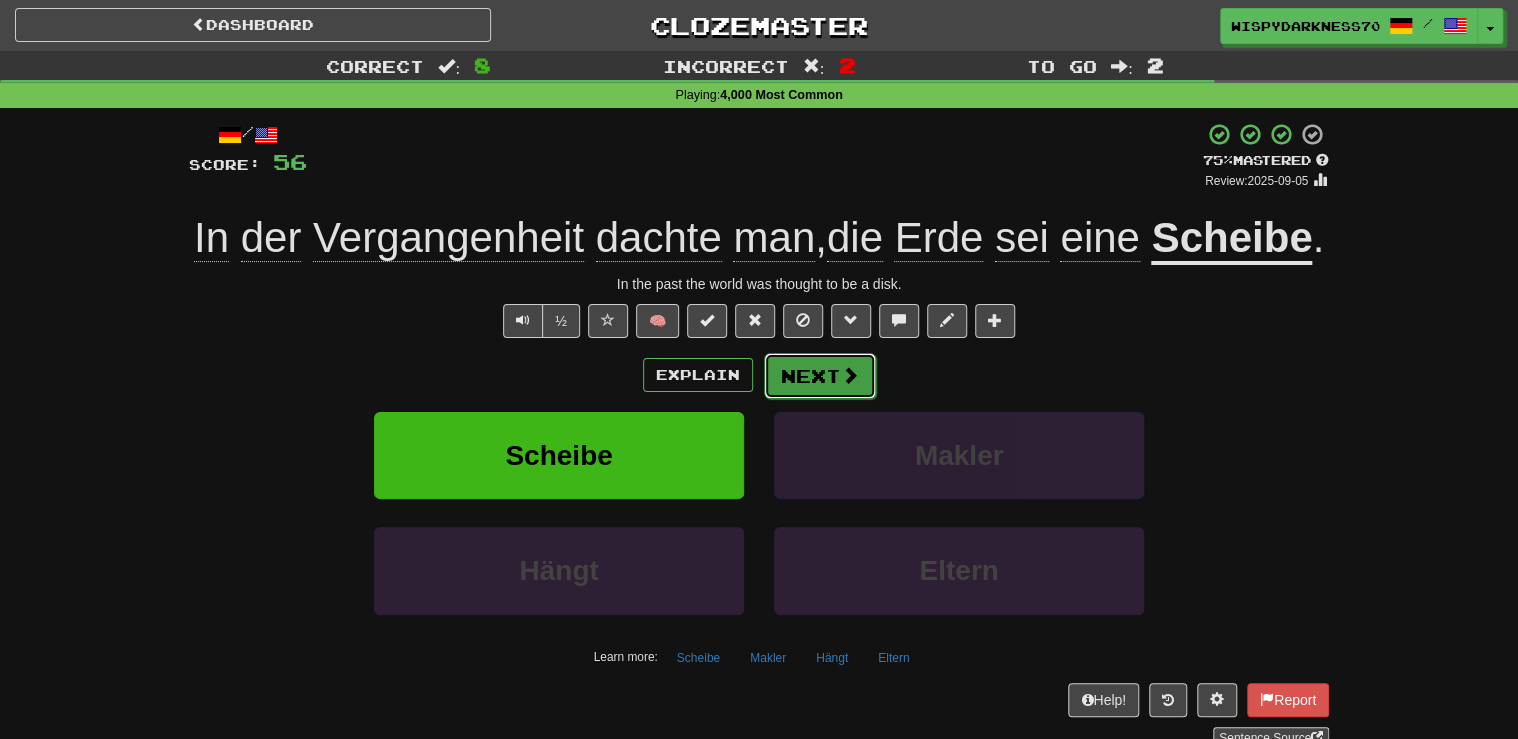 click on "Next" at bounding box center [820, 376] 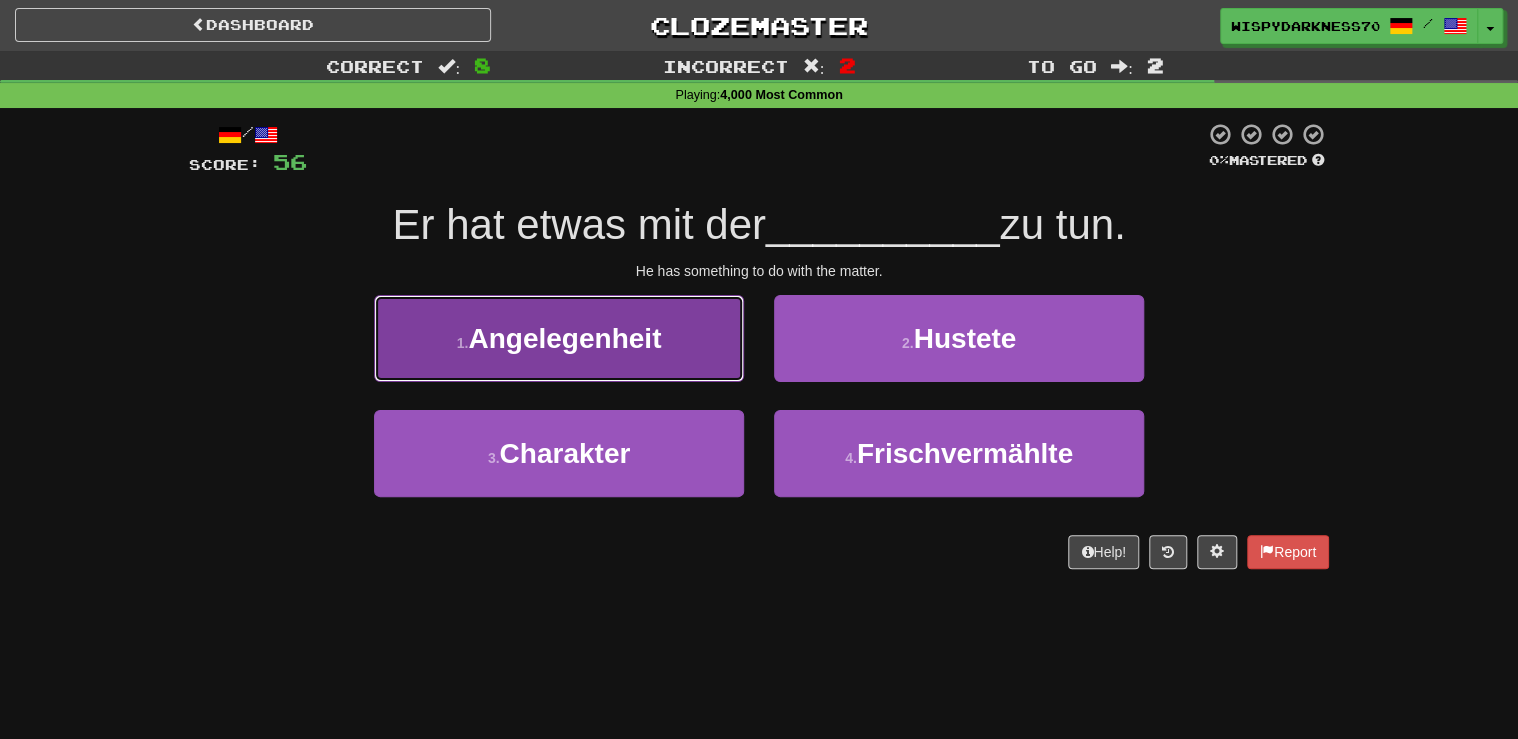 click on "Angelegenheit" at bounding box center (564, 338) 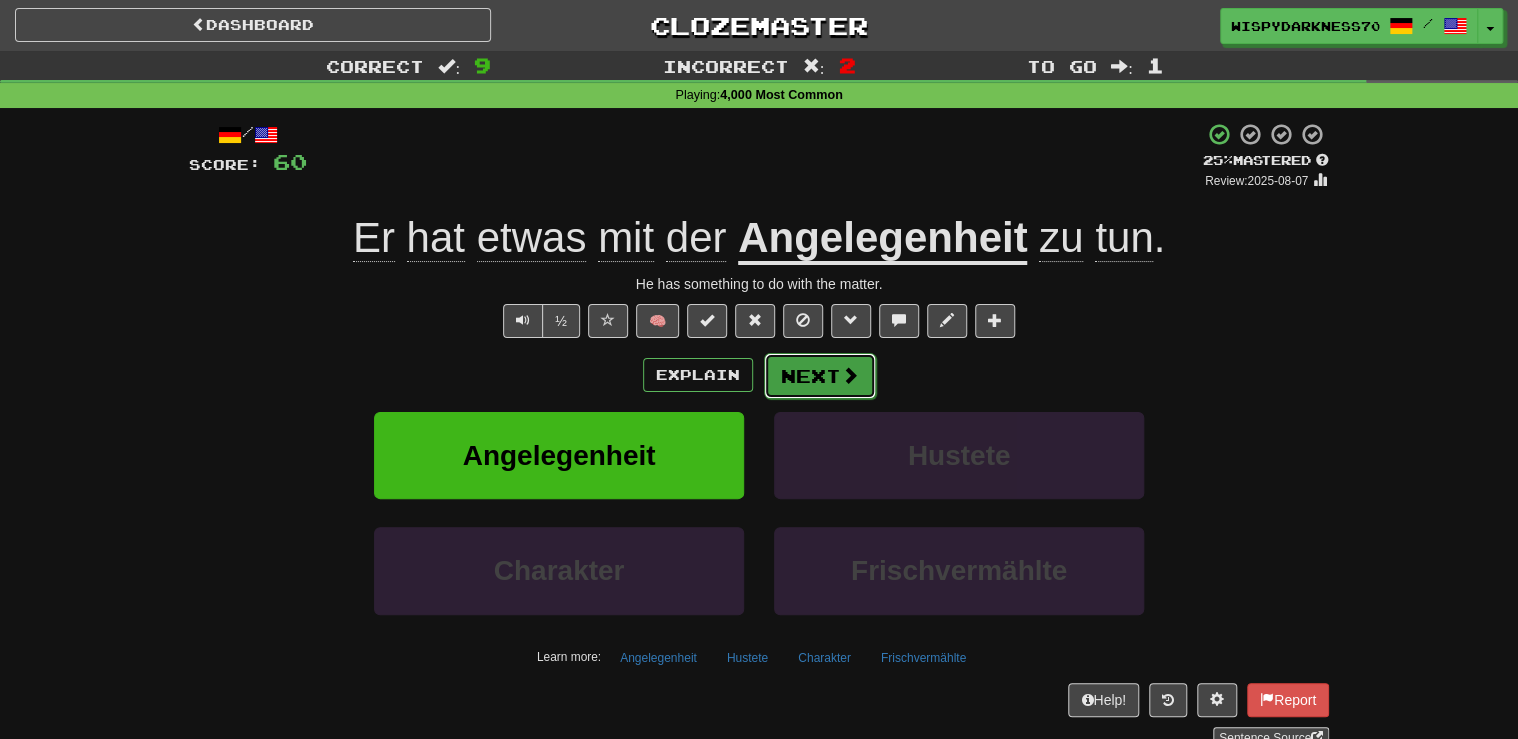 click on "Next" at bounding box center (820, 376) 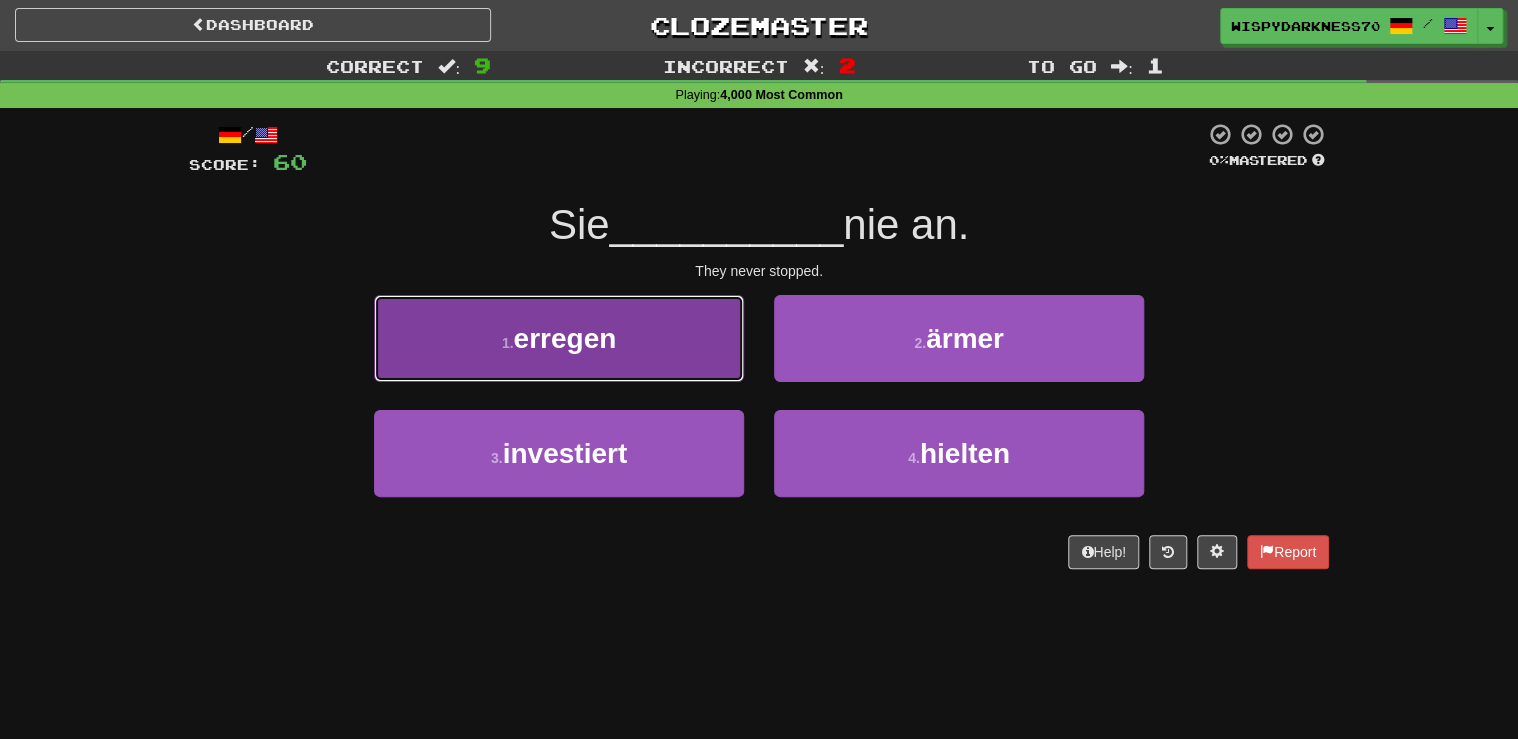 click on "1 .  erregen" at bounding box center (559, 338) 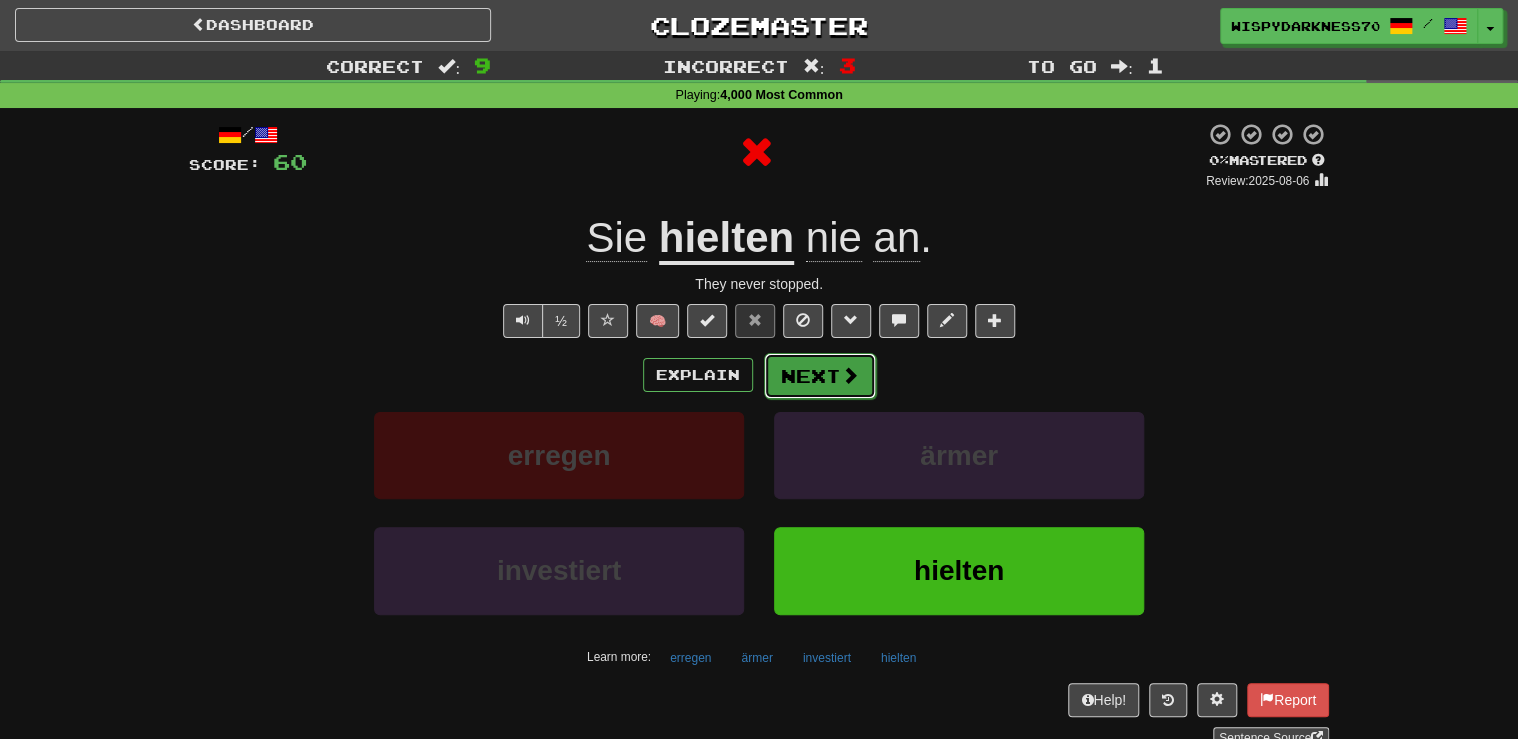 click on "Next" at bounding box center (820, 376) 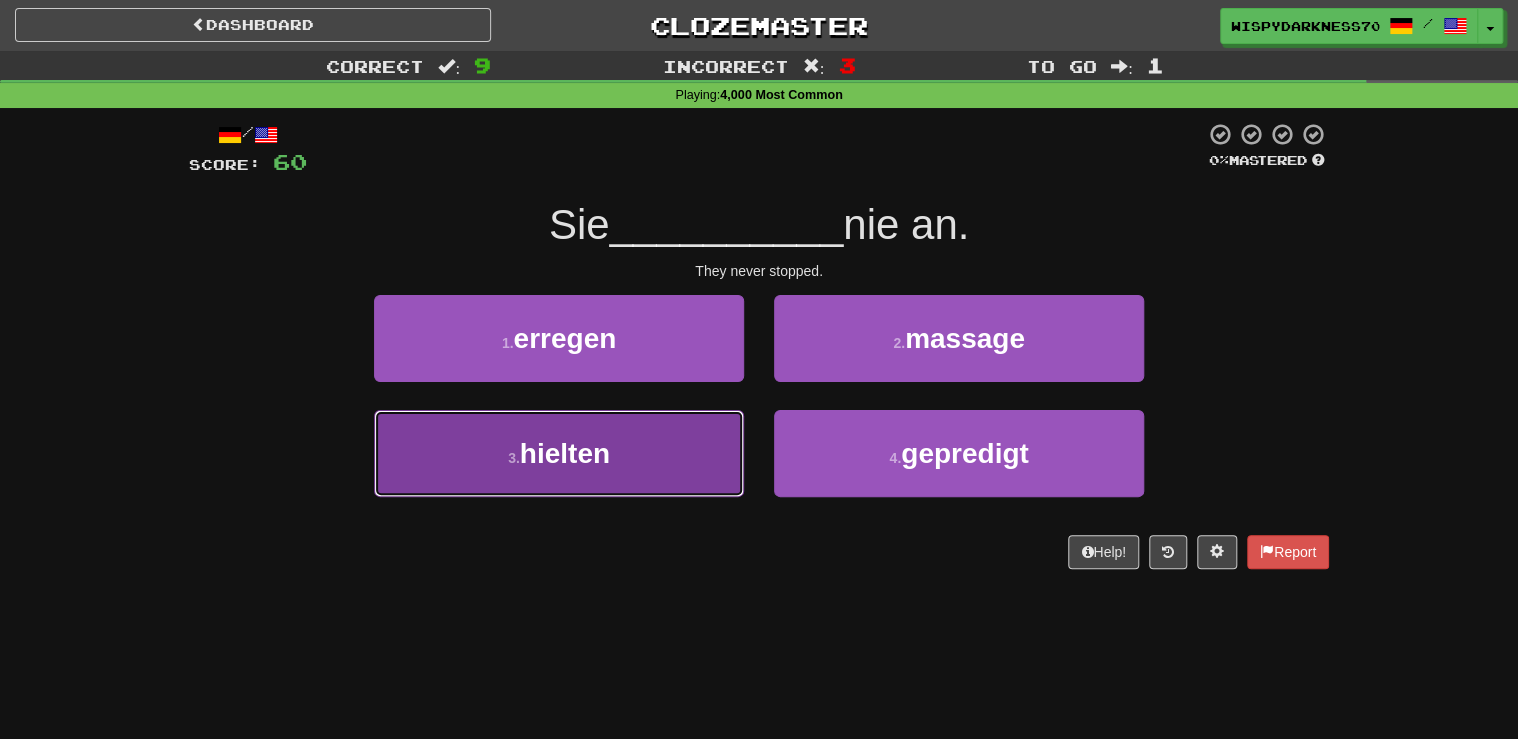 click on "3 .  hielten" at bounding box center (559, 453) 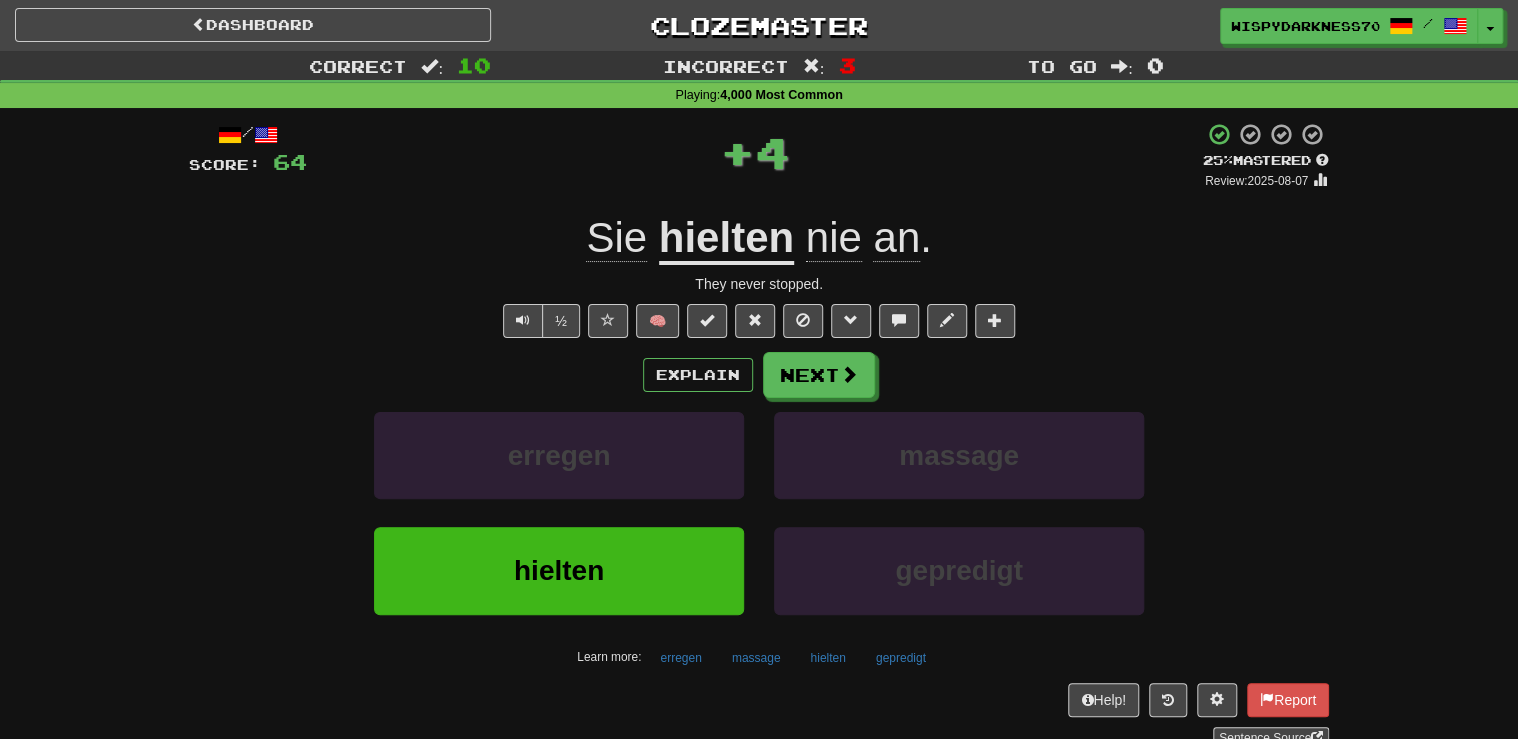 click on "Explain Next erregen massage hielten gepredigt Learn more: erregen massage hielten gepredigt" at bounding box center (759, 512) 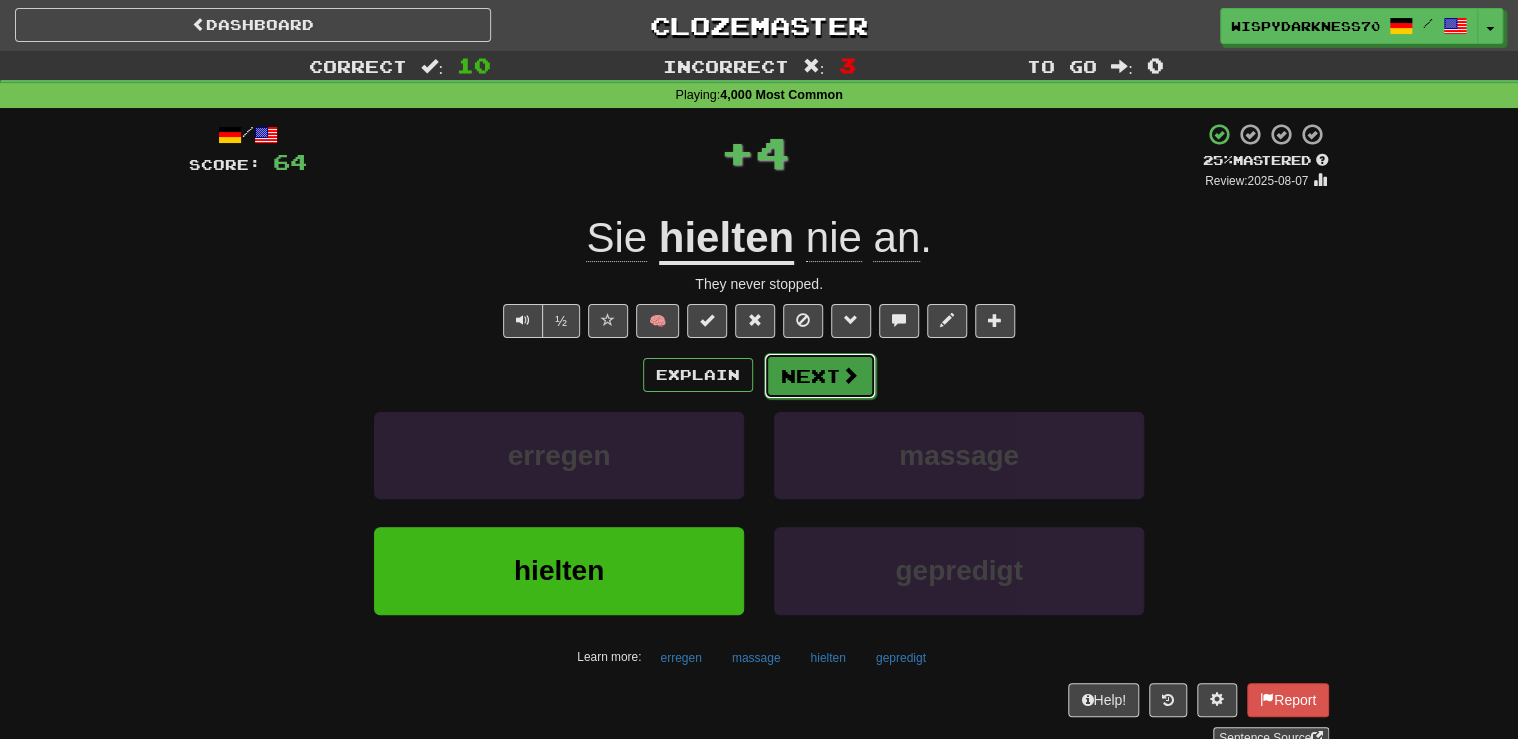 click on "Next" at bounding box center (820, 376) 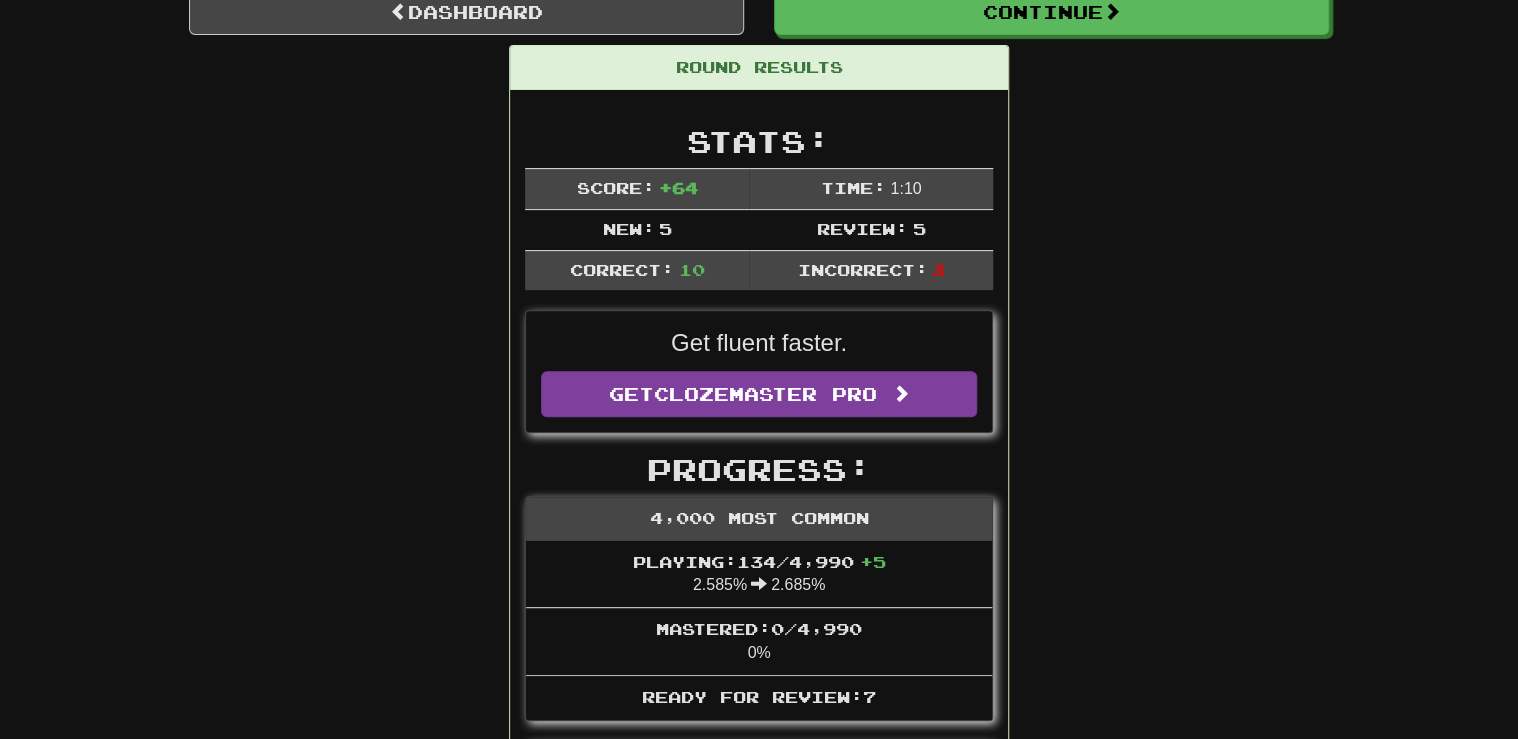 scroll, scrollTop: 0, scrollLeft: 0, axis: both 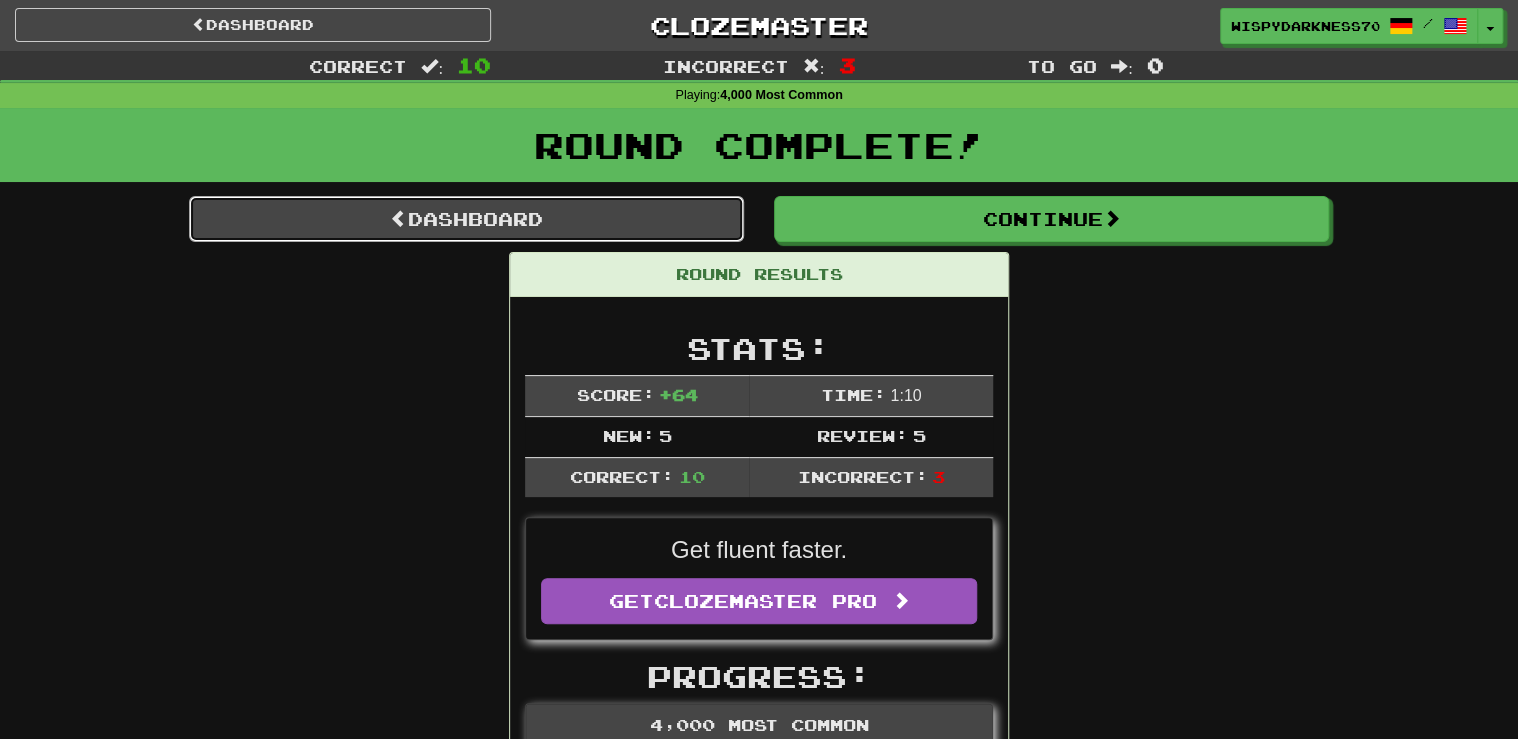 click on "Dashboard" at bounding box center [466, 219] 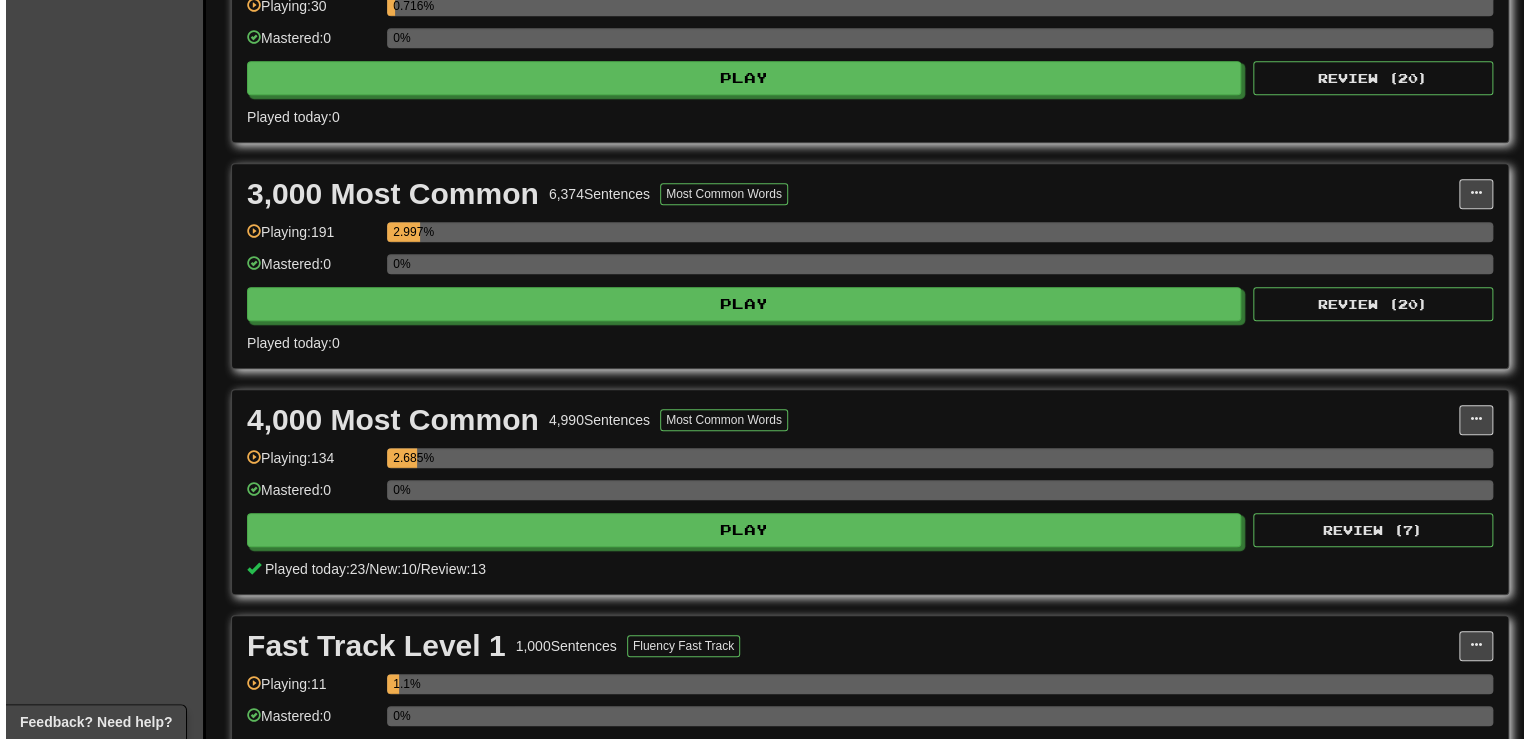 scroll, scrollTop: 533, scrollLeft: 0, axis: vertical 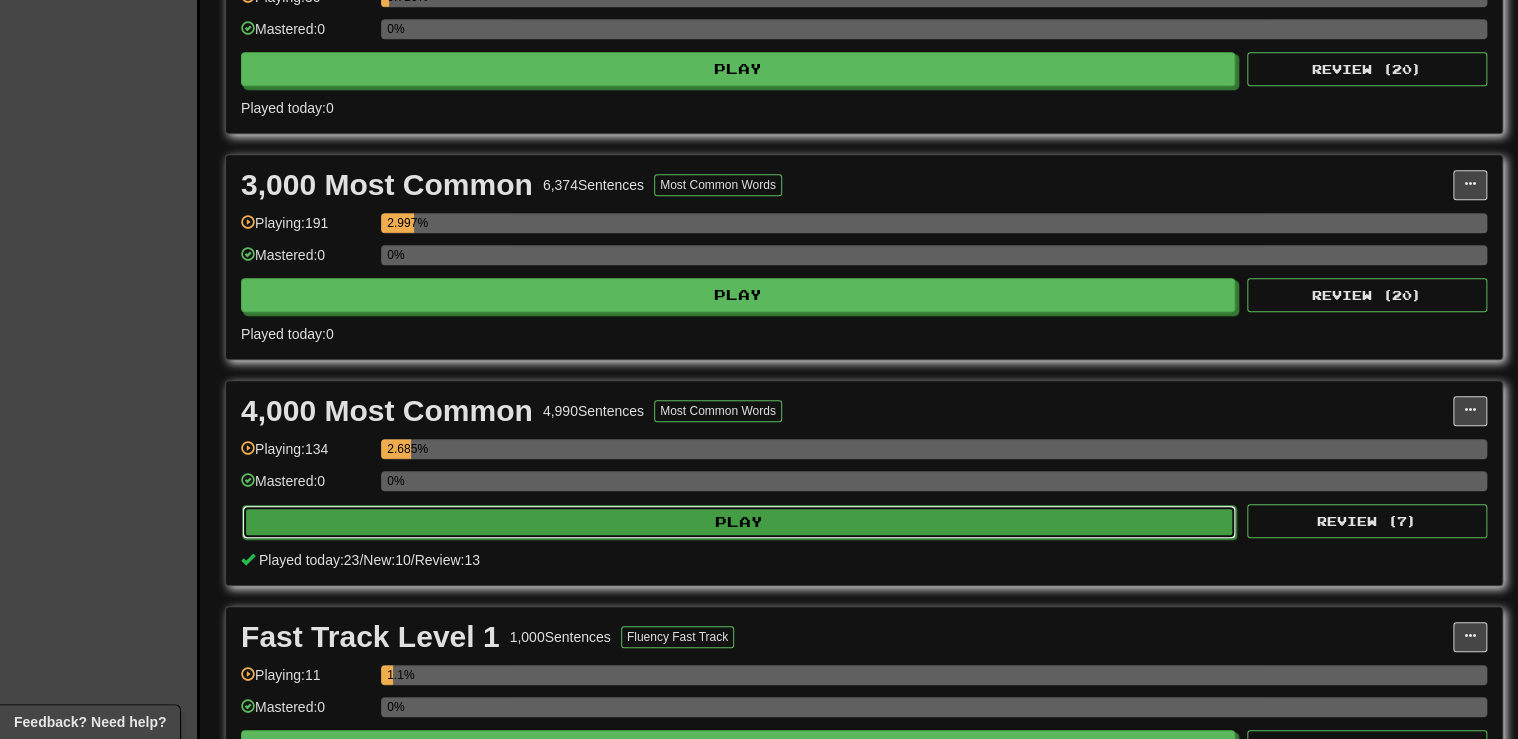 click on "Play" at bounding box center (739, 522) 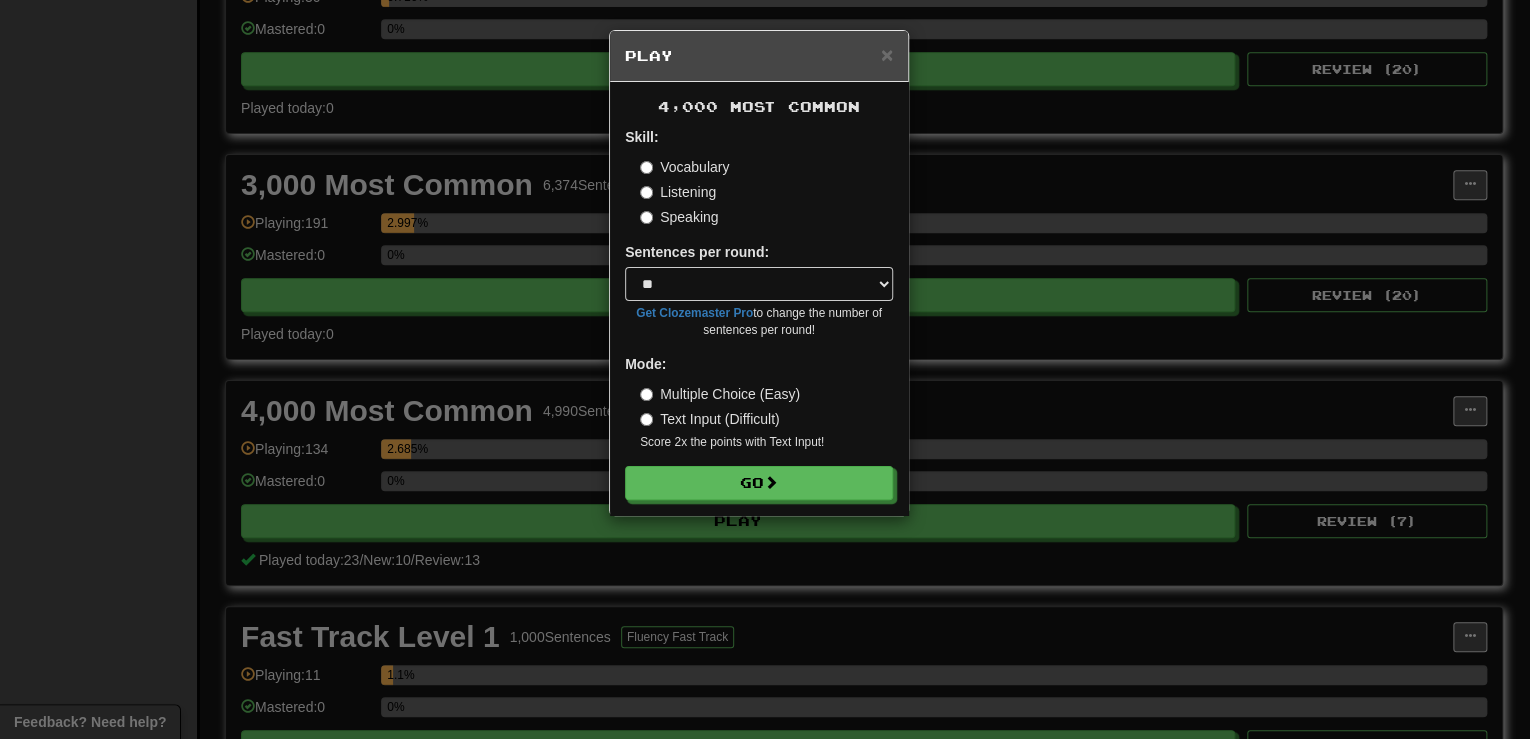 click on "Speaking" at bounding box center [679, 217] 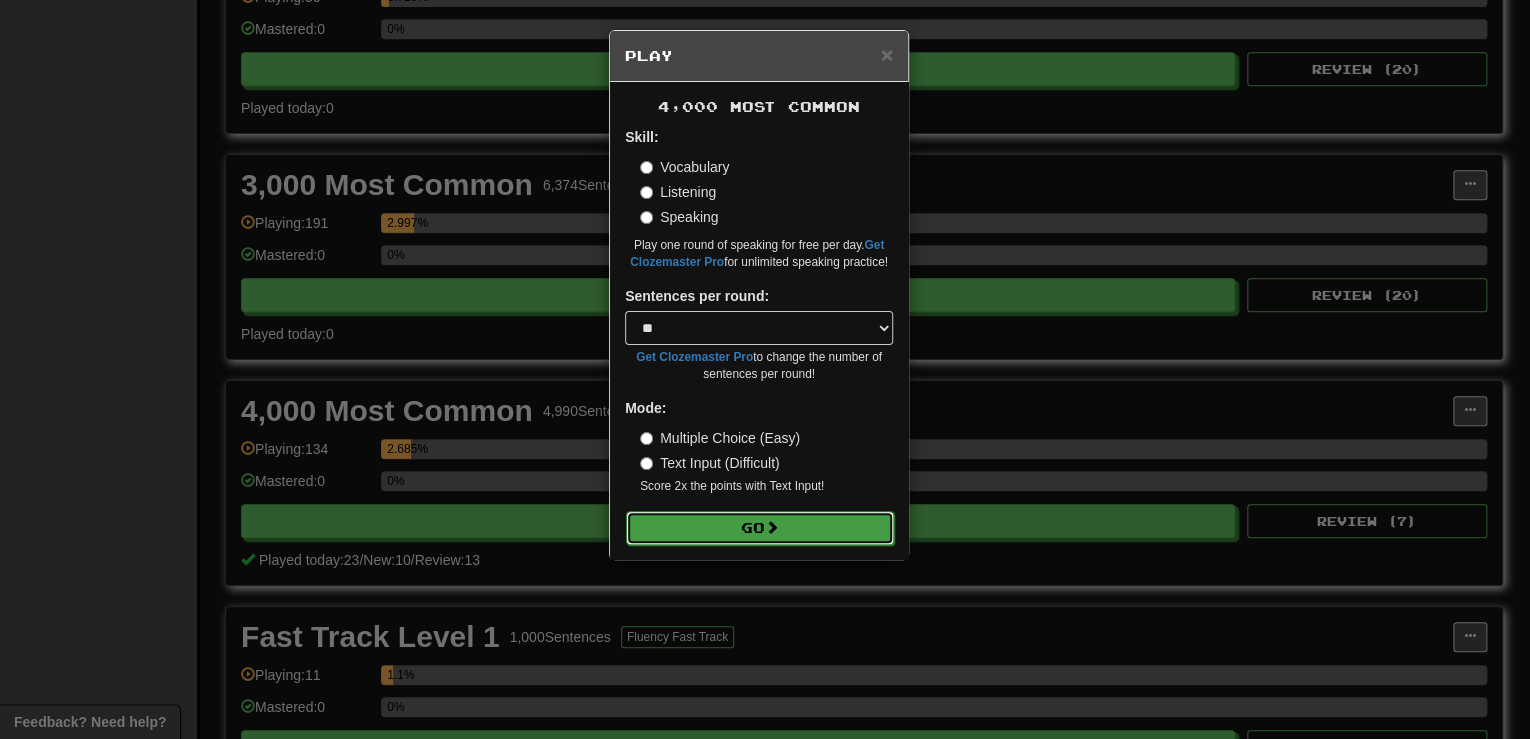 click on "Go" at bounding box center [760, 528] 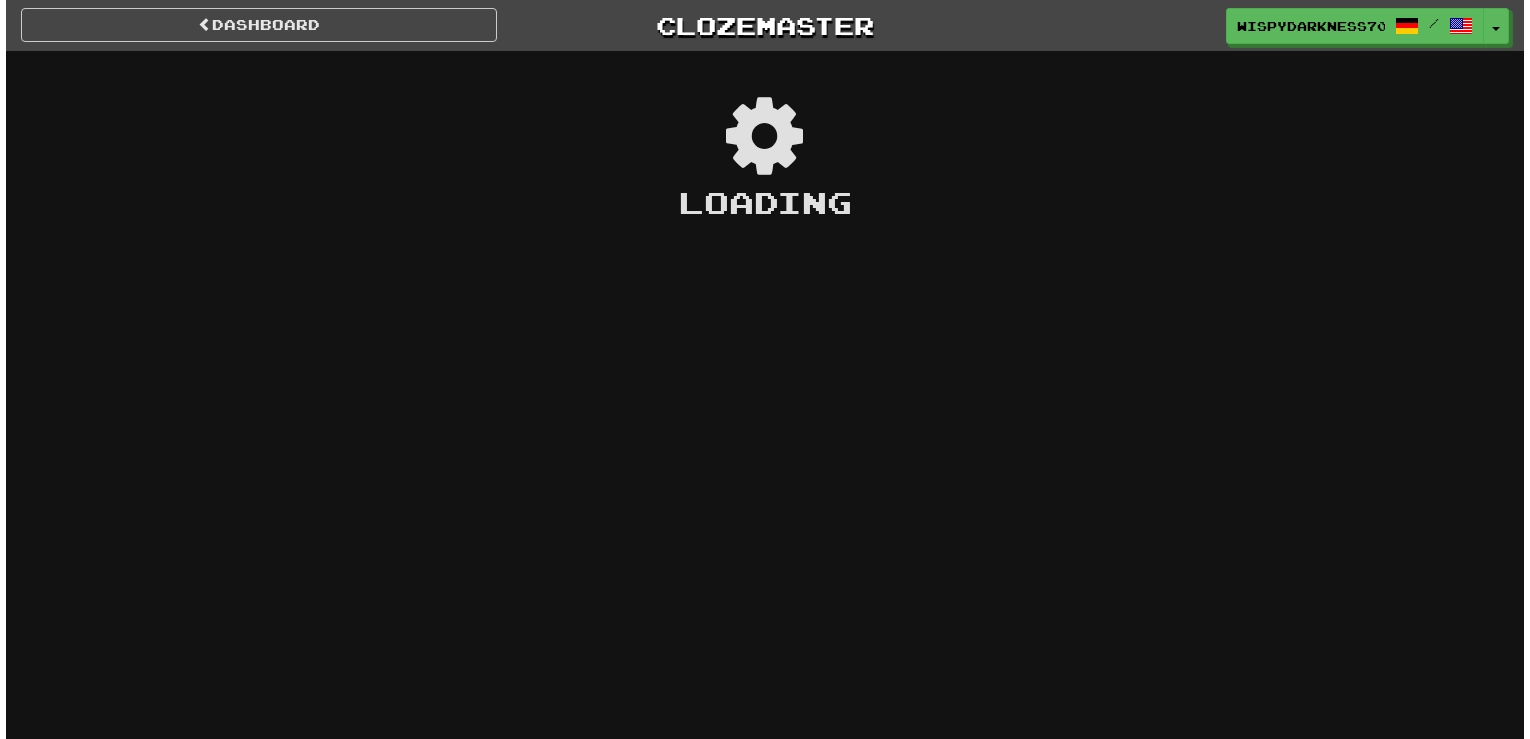 scroll, scrollTop: 0, scrollLeft: 0, axis: both 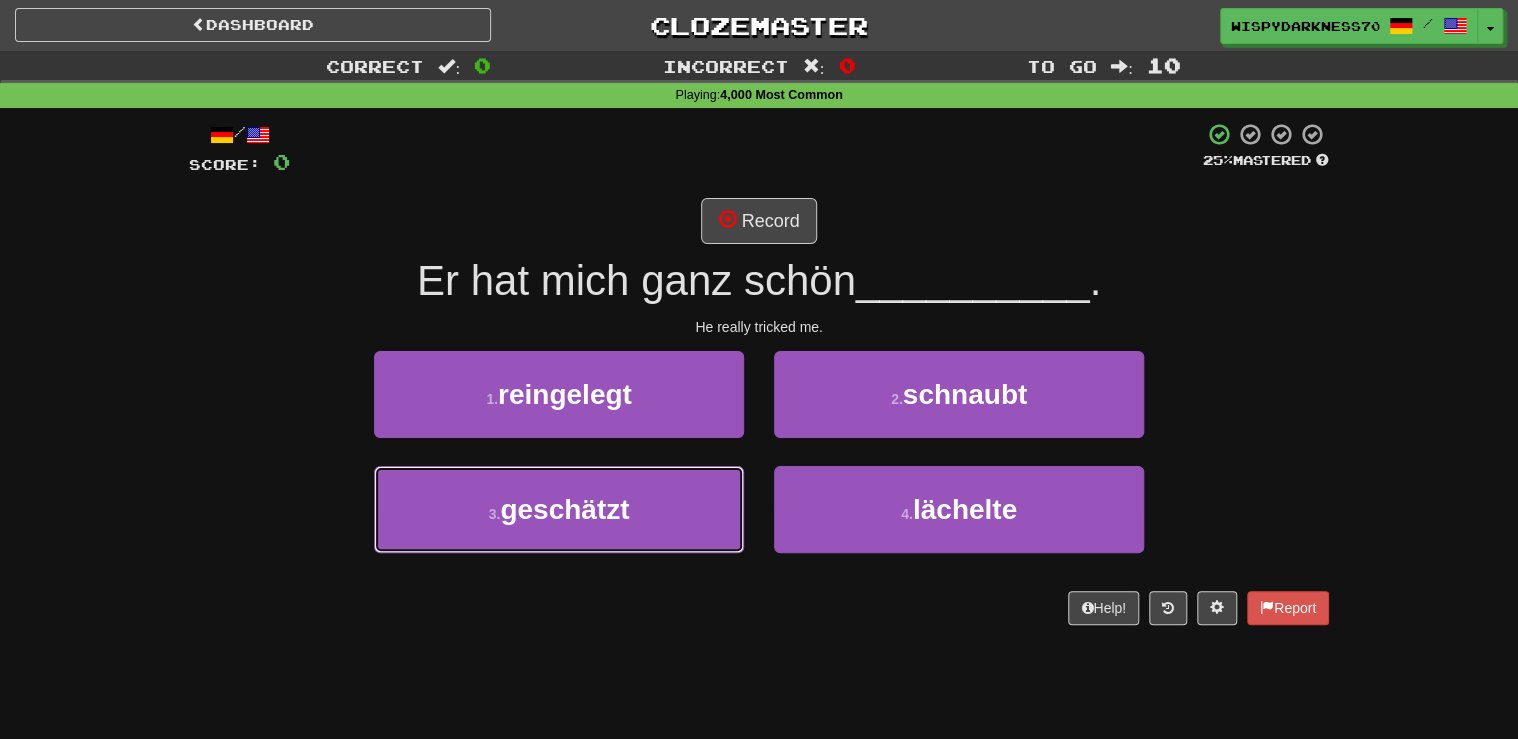 drag, startPoint x: 651, startPoint y: 490, endPoint x: 778, endPoint y: 155, distance: 358.26526 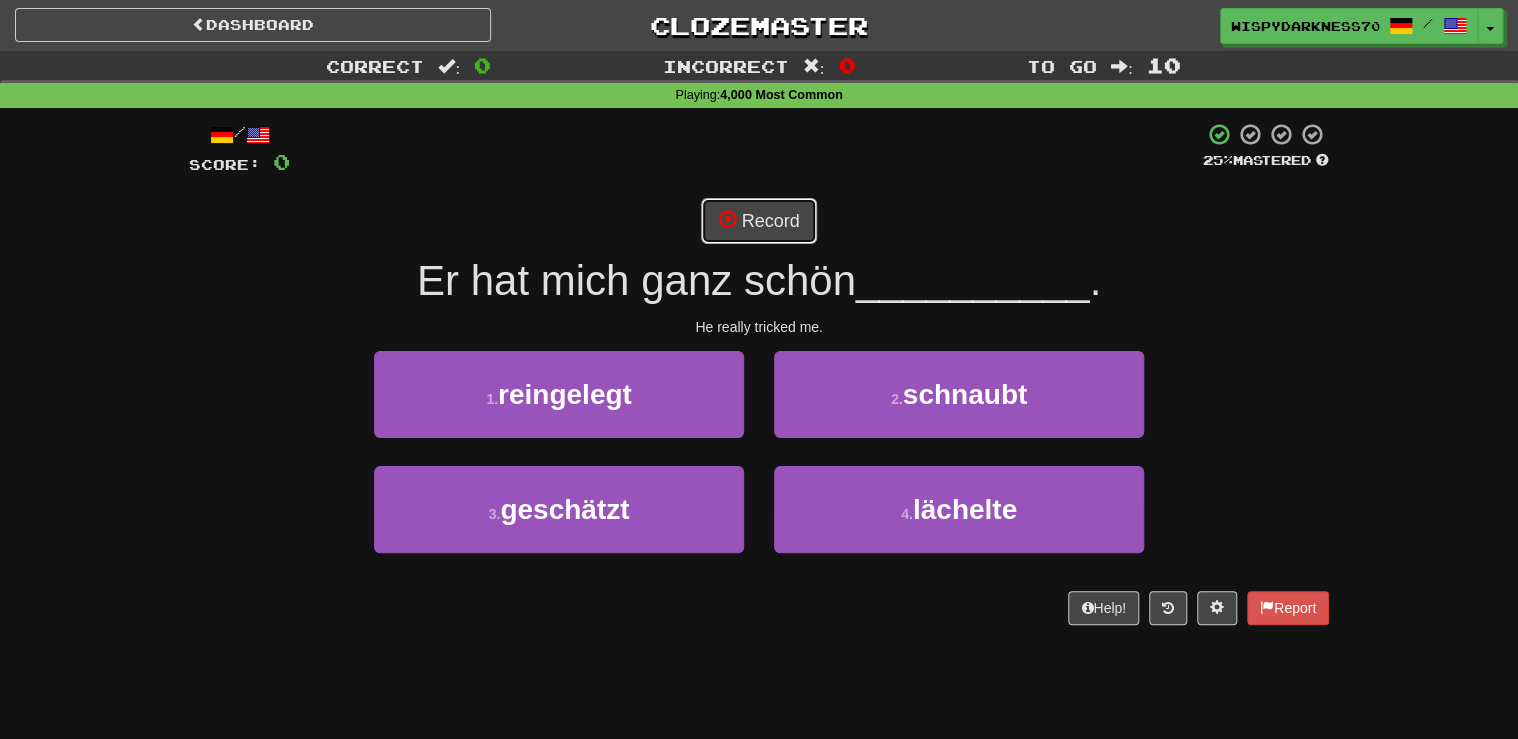 click on "Record" at bounding box center [758, 221] 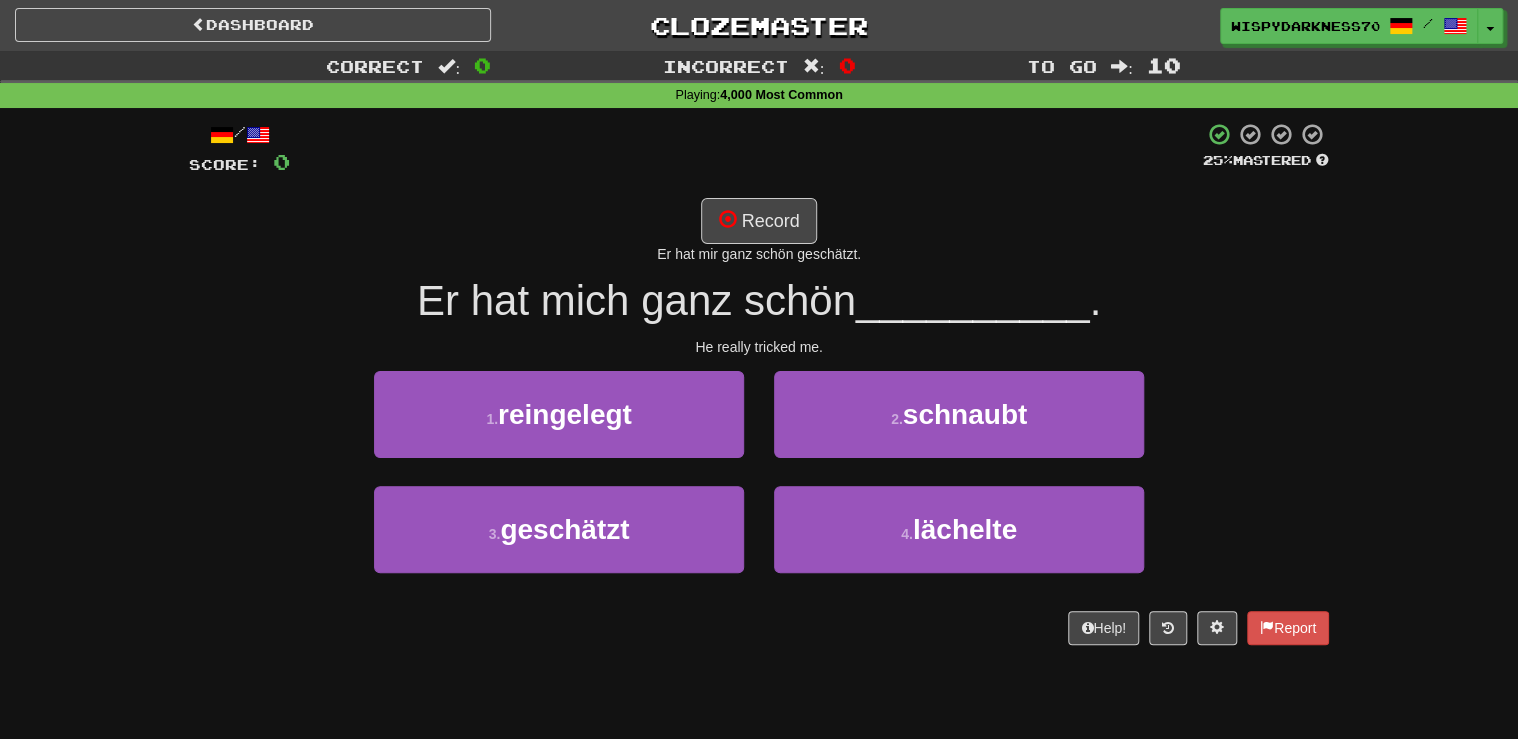 click on "/  Score:   0 25 %  Mastered   Record Er hat mir ganz schön geschätzt. Er hat mich ganz schön  __________ . He really tricked me. 1 .  reingelegt 2 .  schnaubt 3 .  geschätzt 4 .  lächelte  Help!  Report" at bounding box center [759, 383] 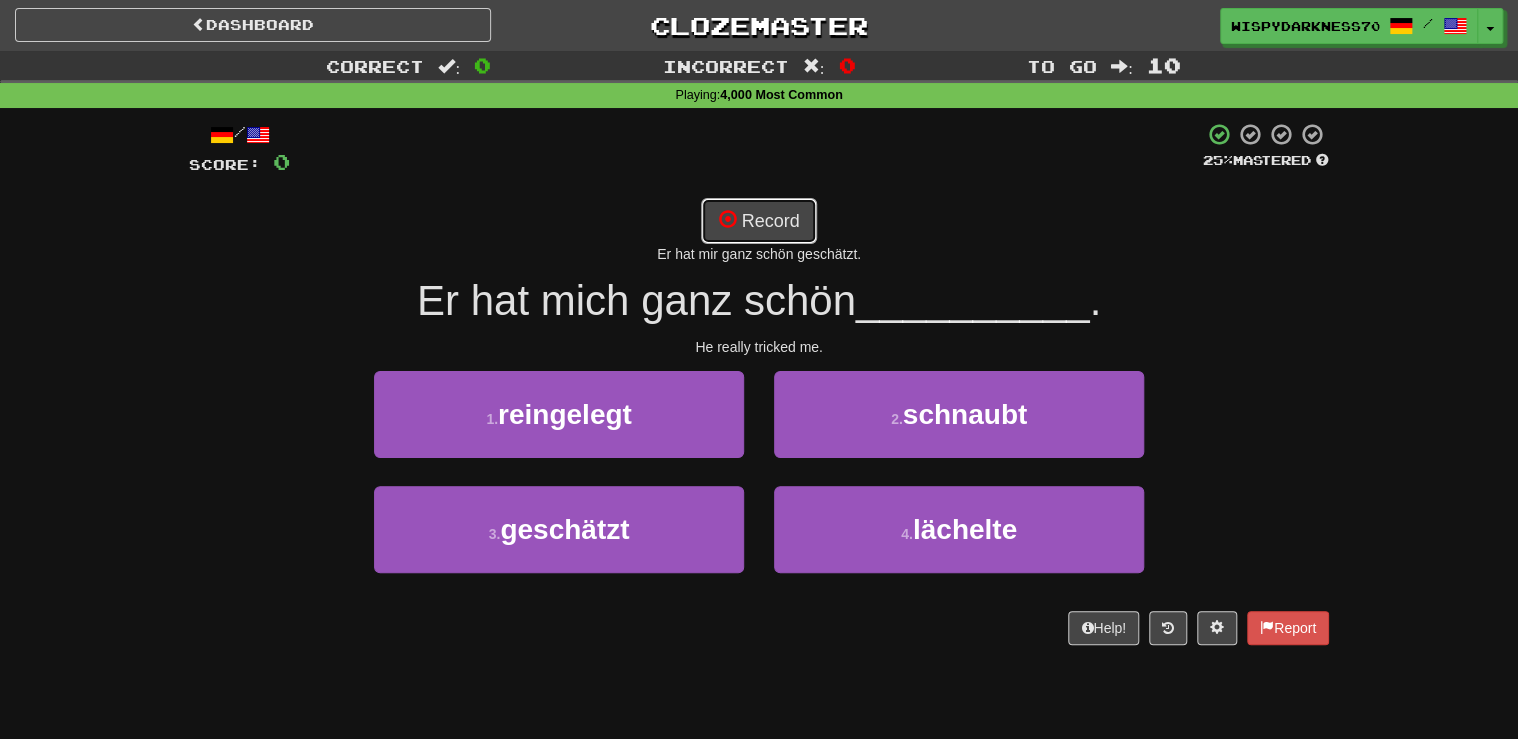 click on "Record" at bounding box center [758, 221] 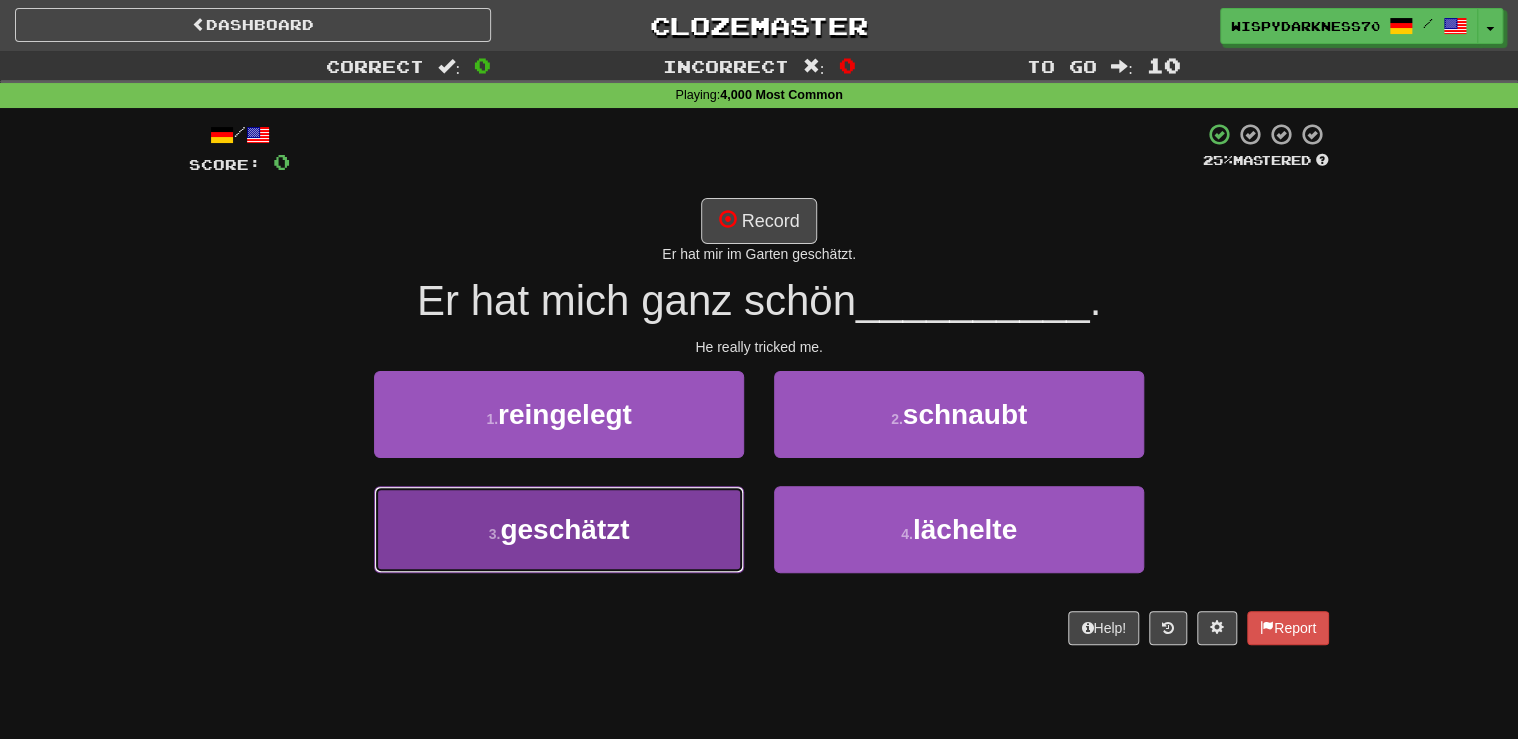 click on "3 .  geschätzt" at bounding box center [559, 529] 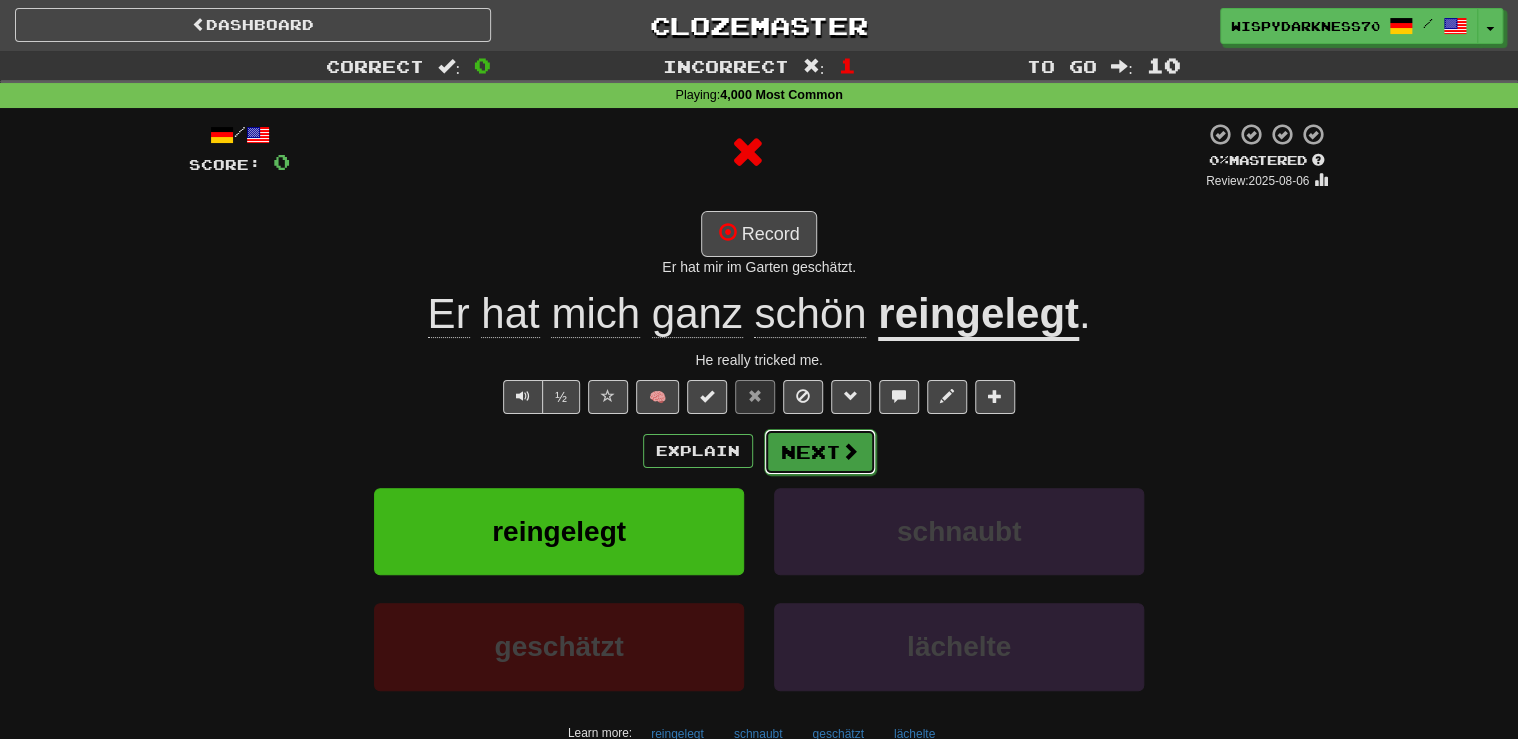 click on "Next" at bounding box center [820, 452] 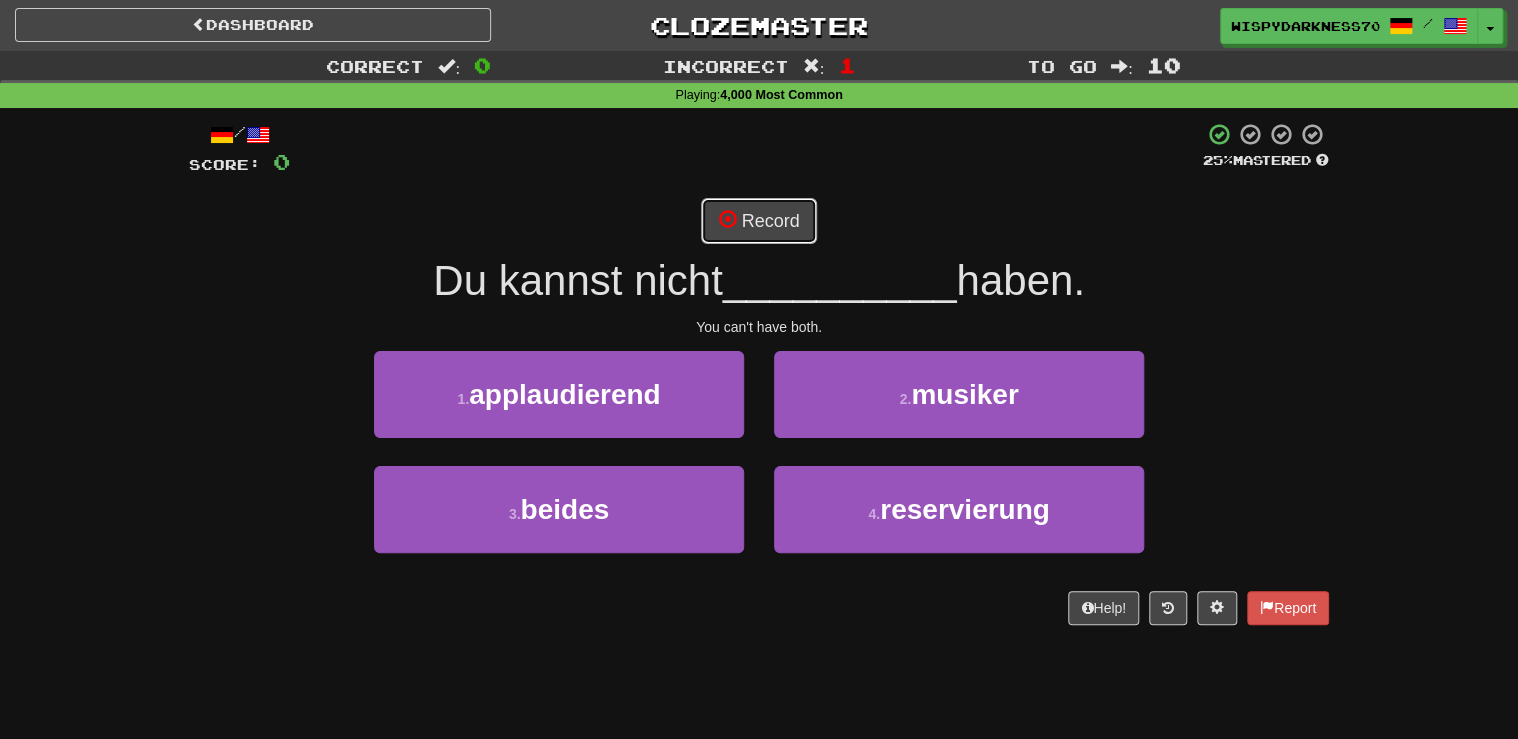 click on "Record" at bounding box center (758, 221) 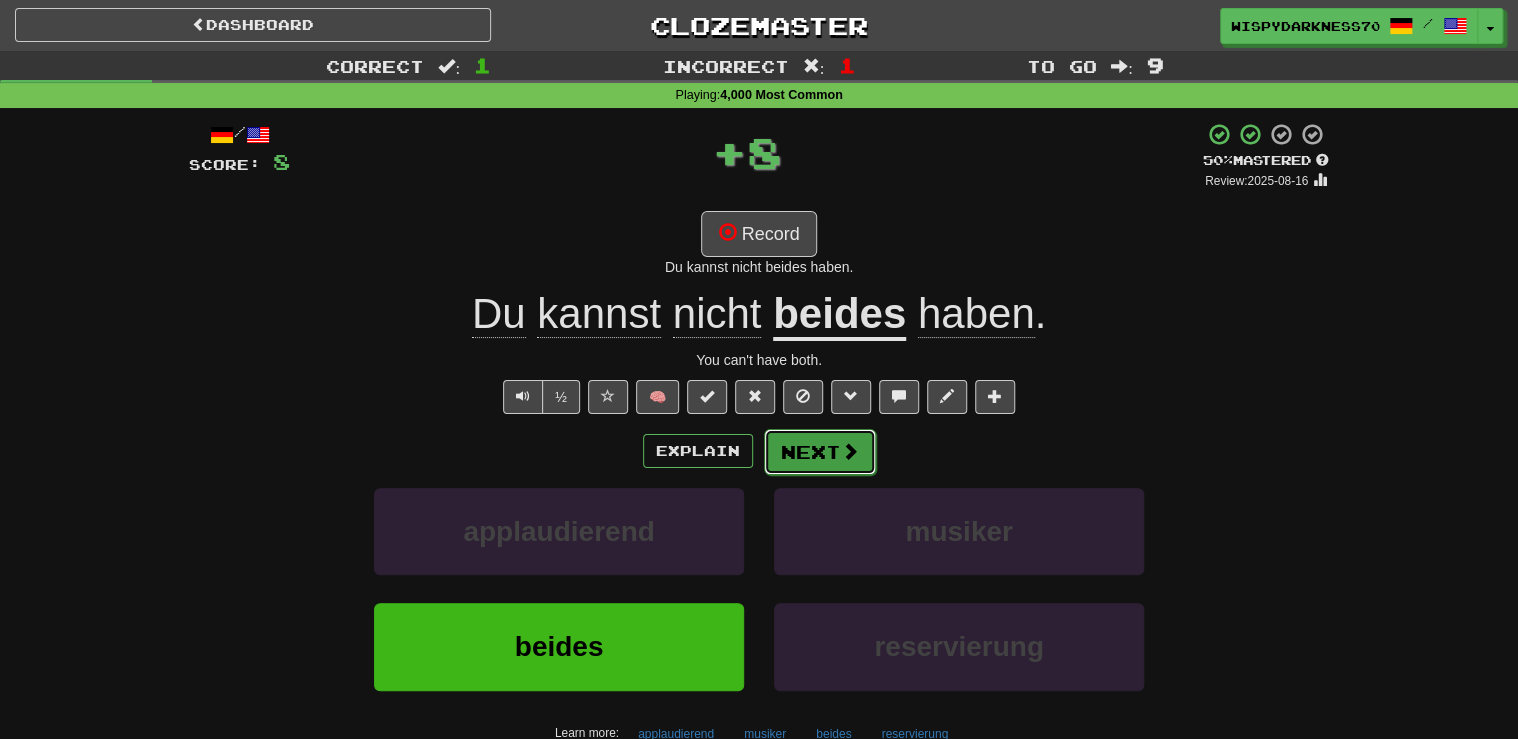 click on "Next" at bounding box center [820, 452] 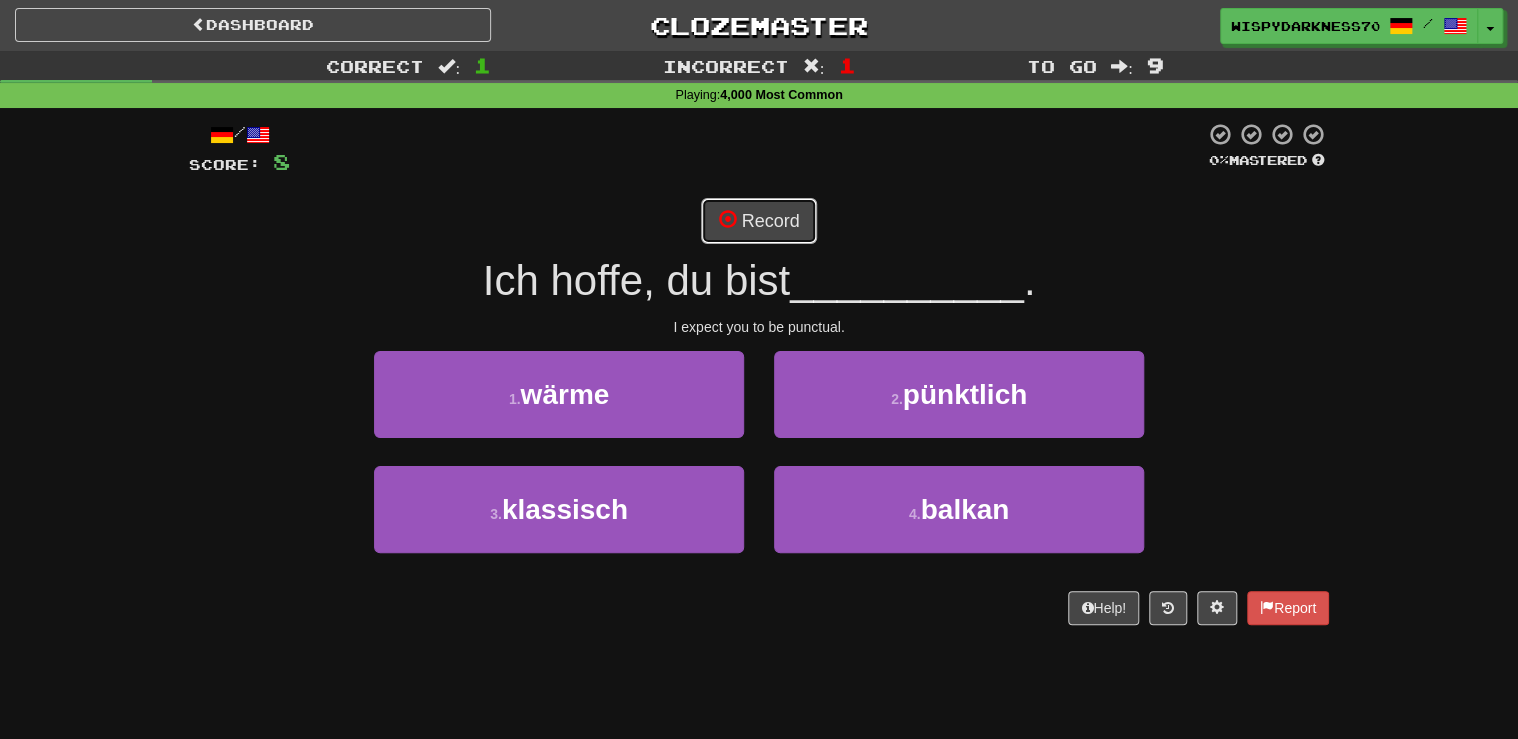click on "Record" at bounding box center [758, 221] 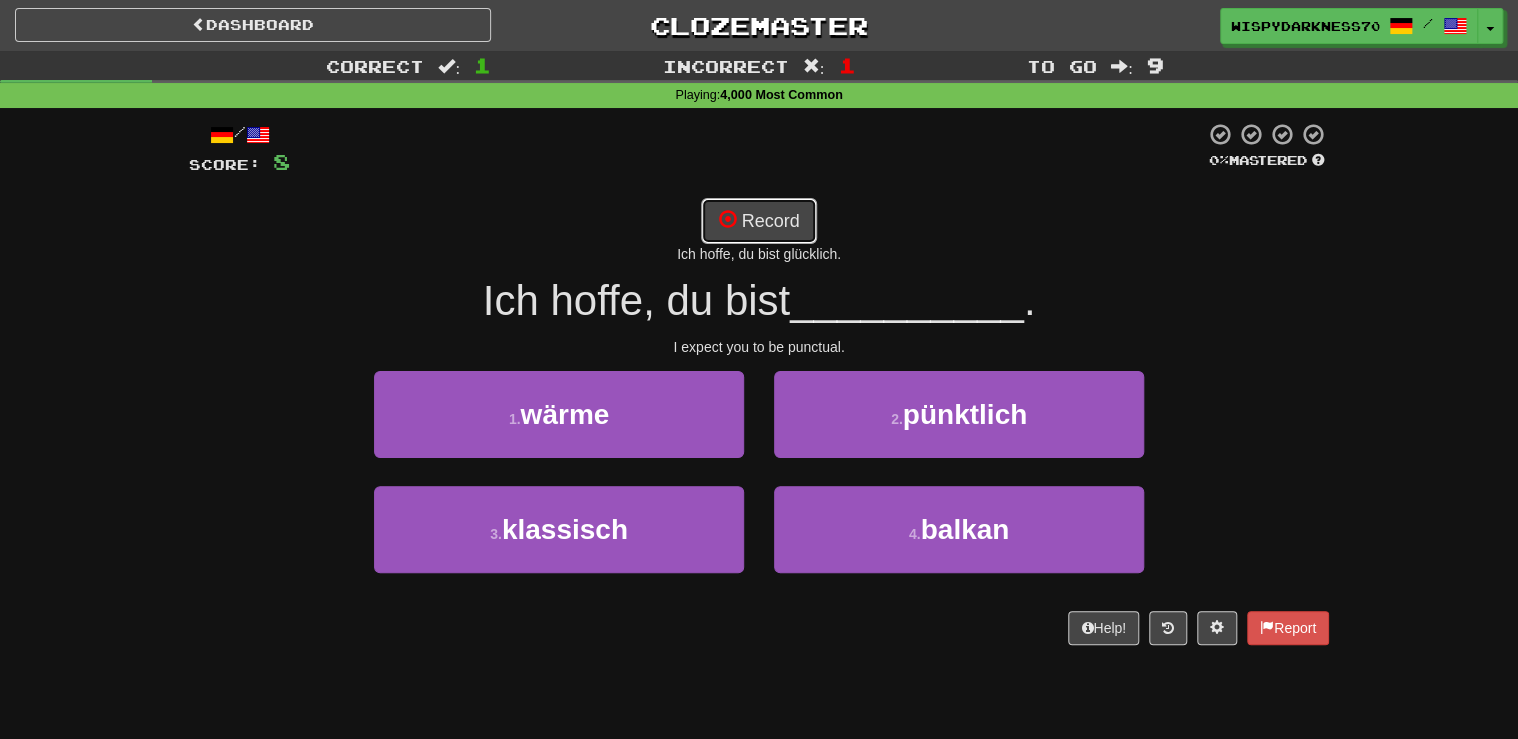 click on "Record" at bounding box center [758, 221] 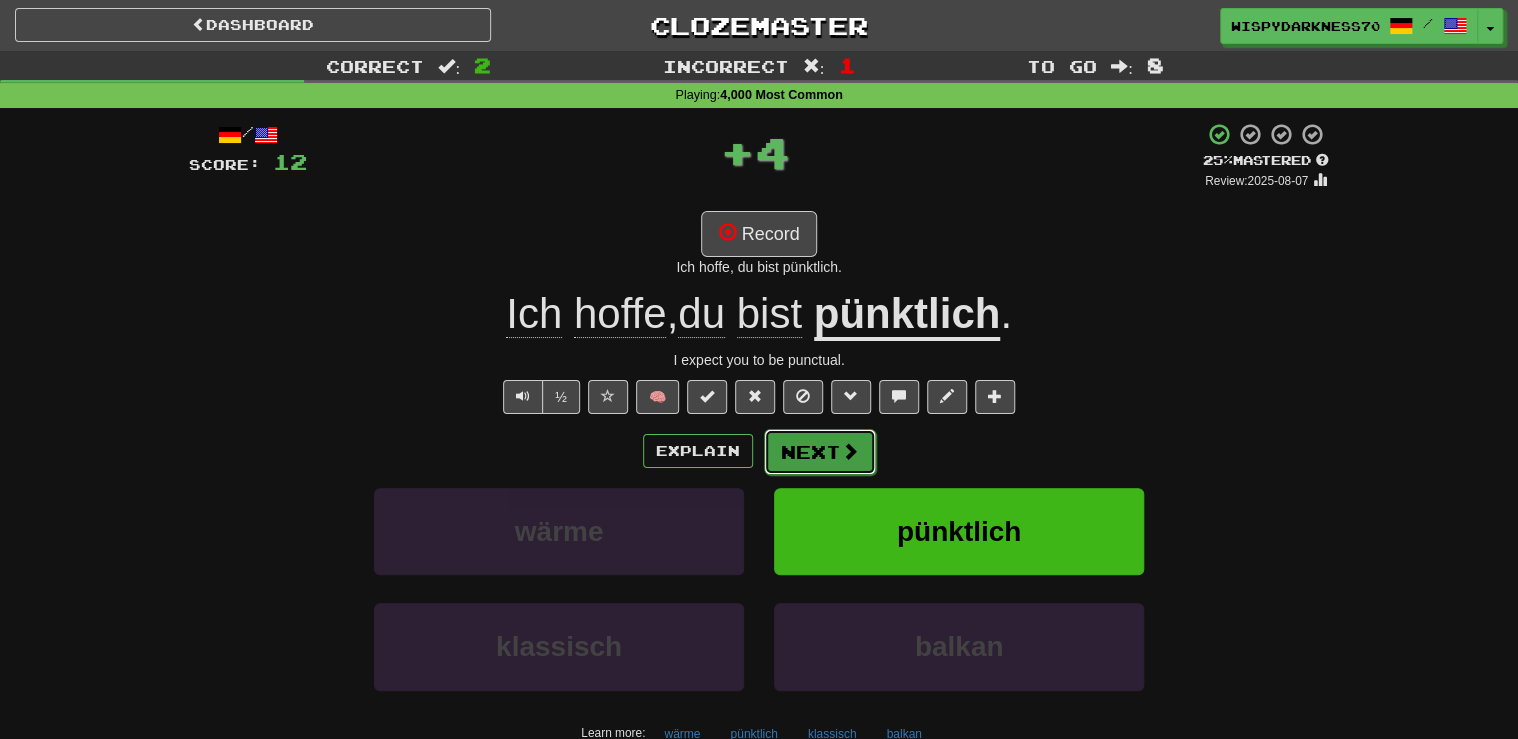 click on "Next" at bounding box center (820, 452) 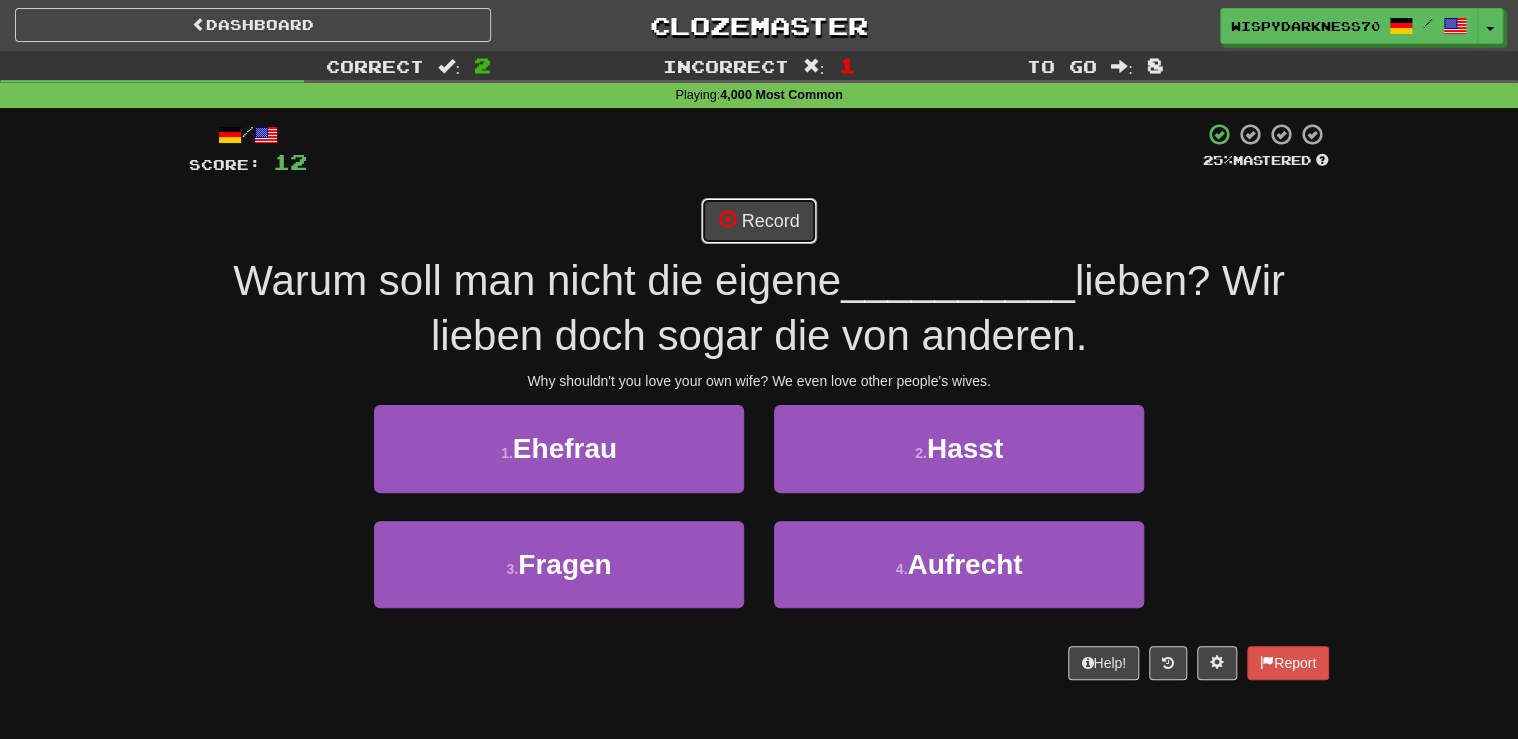 click on "Record" at bounding box center [758, 221] 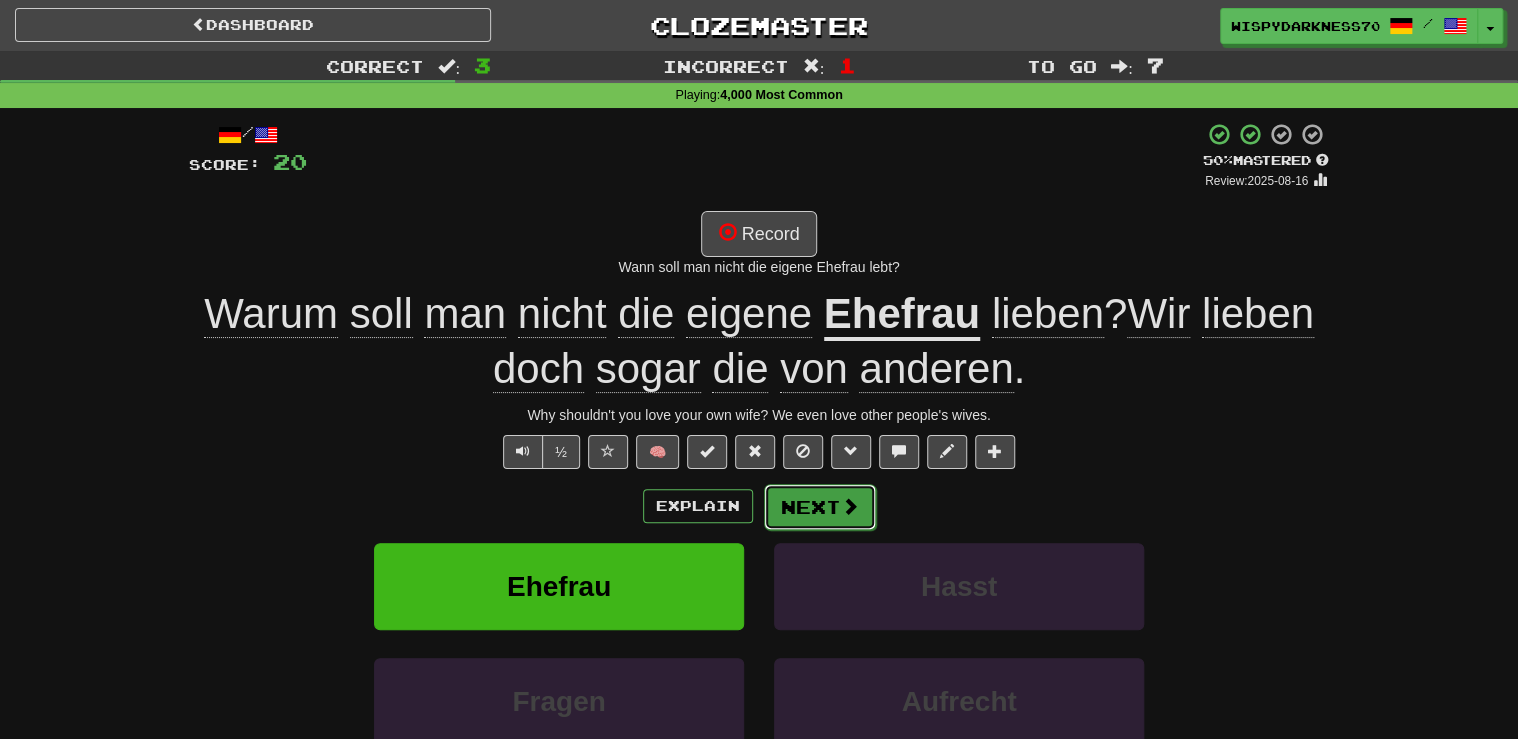 click on "Next" at bounding box center (820, 507) 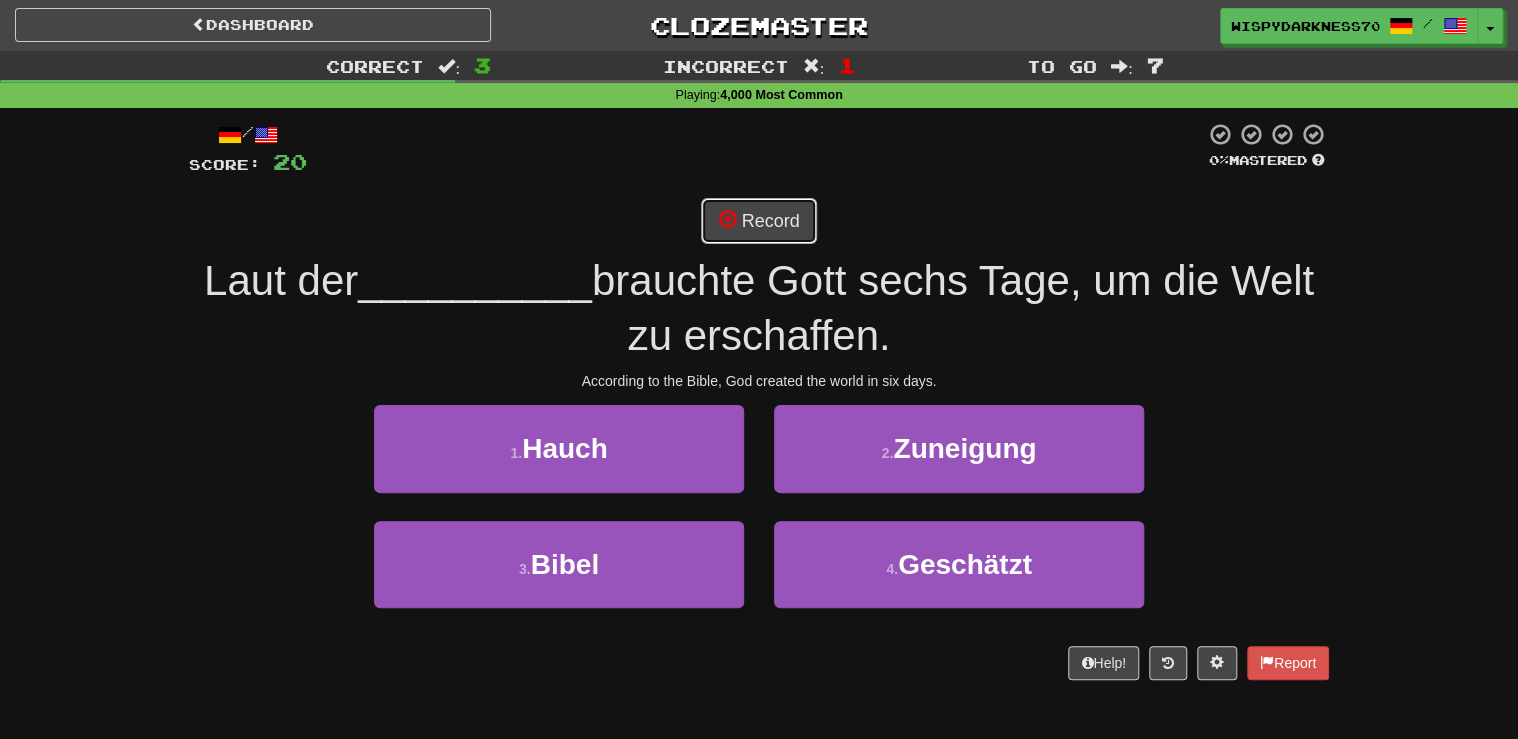 click on "Record" at bounding box center [758, 221] 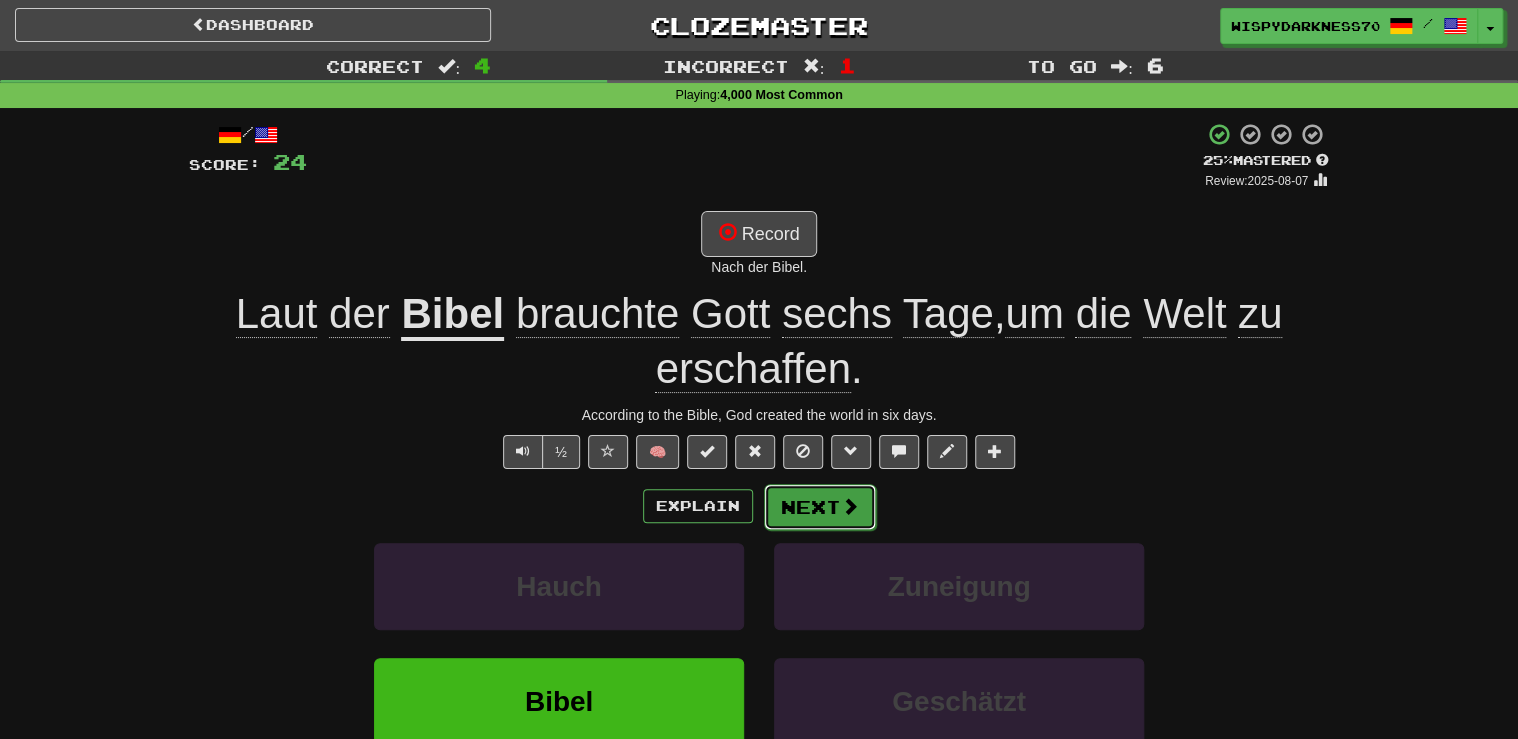 click on "Next" at bounding box center (820, 507) 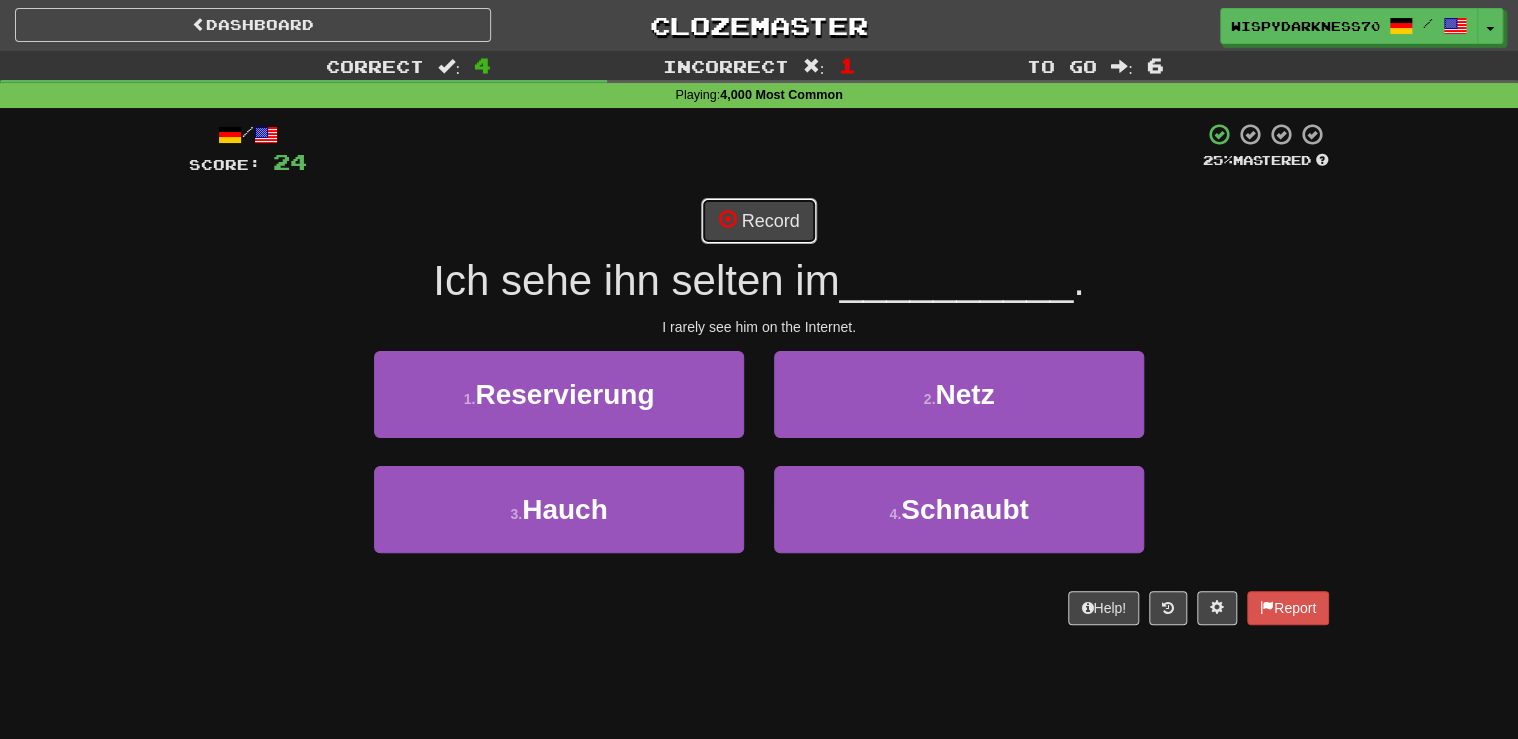click on "Record" at bounding box center (758, 221) 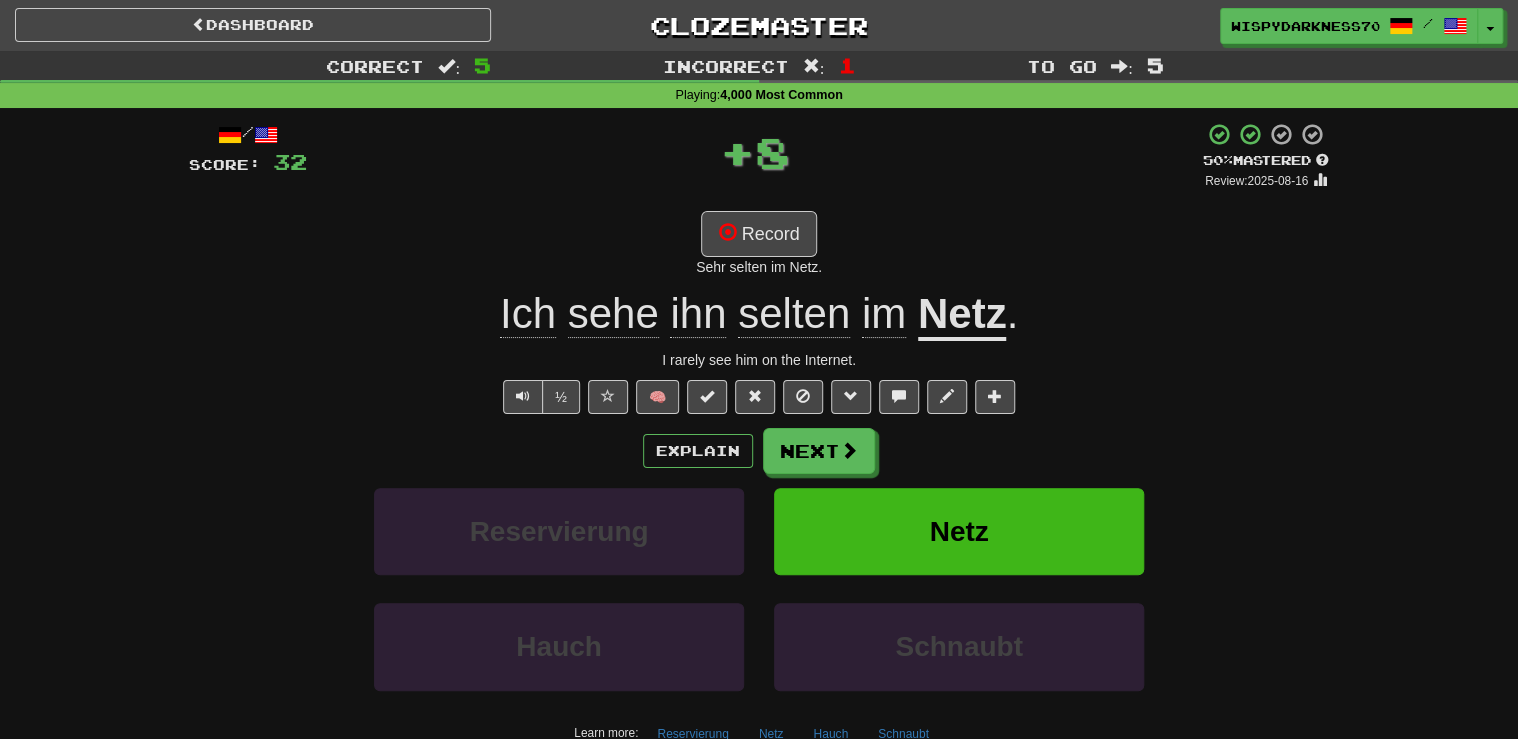 click on "/  Score:   32 + 8 50 %  Mastered Review:  2025-08-16   Record Sehr selten im Netz. Ich   sehe   ihn   selten   im   Netz . I rarely see him on the Internet. ½ 🧠 Explain Next Reservierung Netz Hauch Schnaubt Learn more: Reservierung Netz Hauch Schnaubt  Help!  Report Sentence Source" at bounding box center [759, 473] 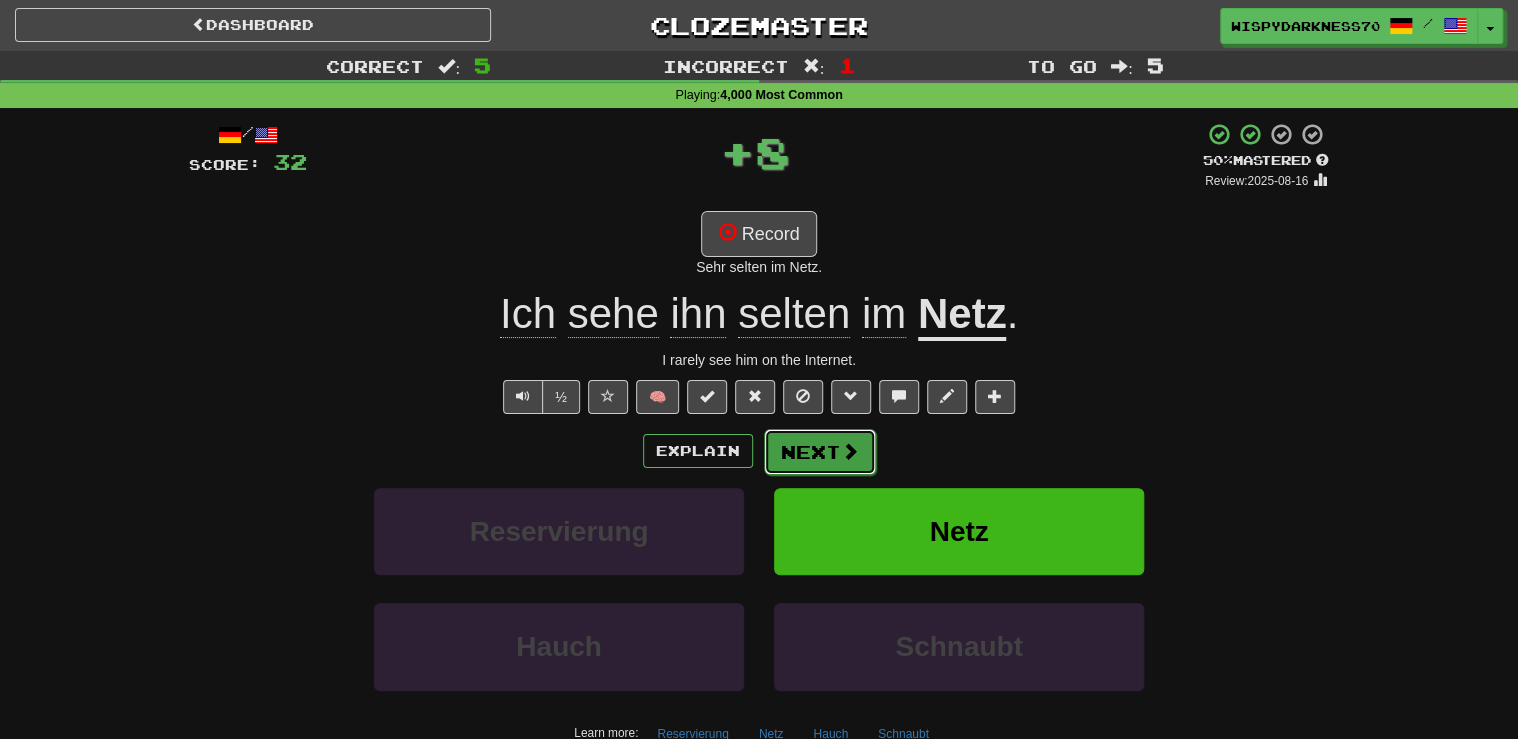 click on "Next" at bounding box center [820, 452] 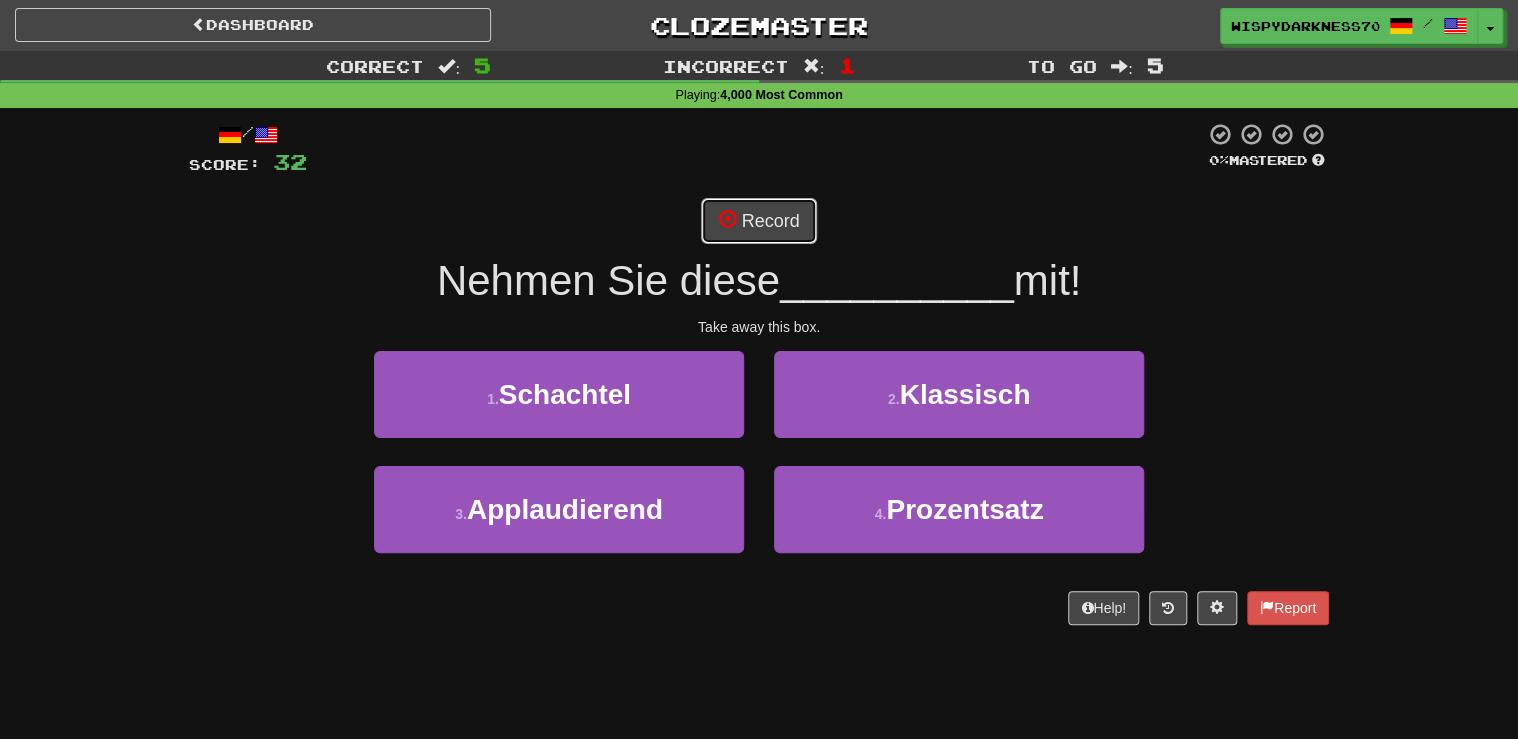click on "Record" at bounding box center (758, 221) 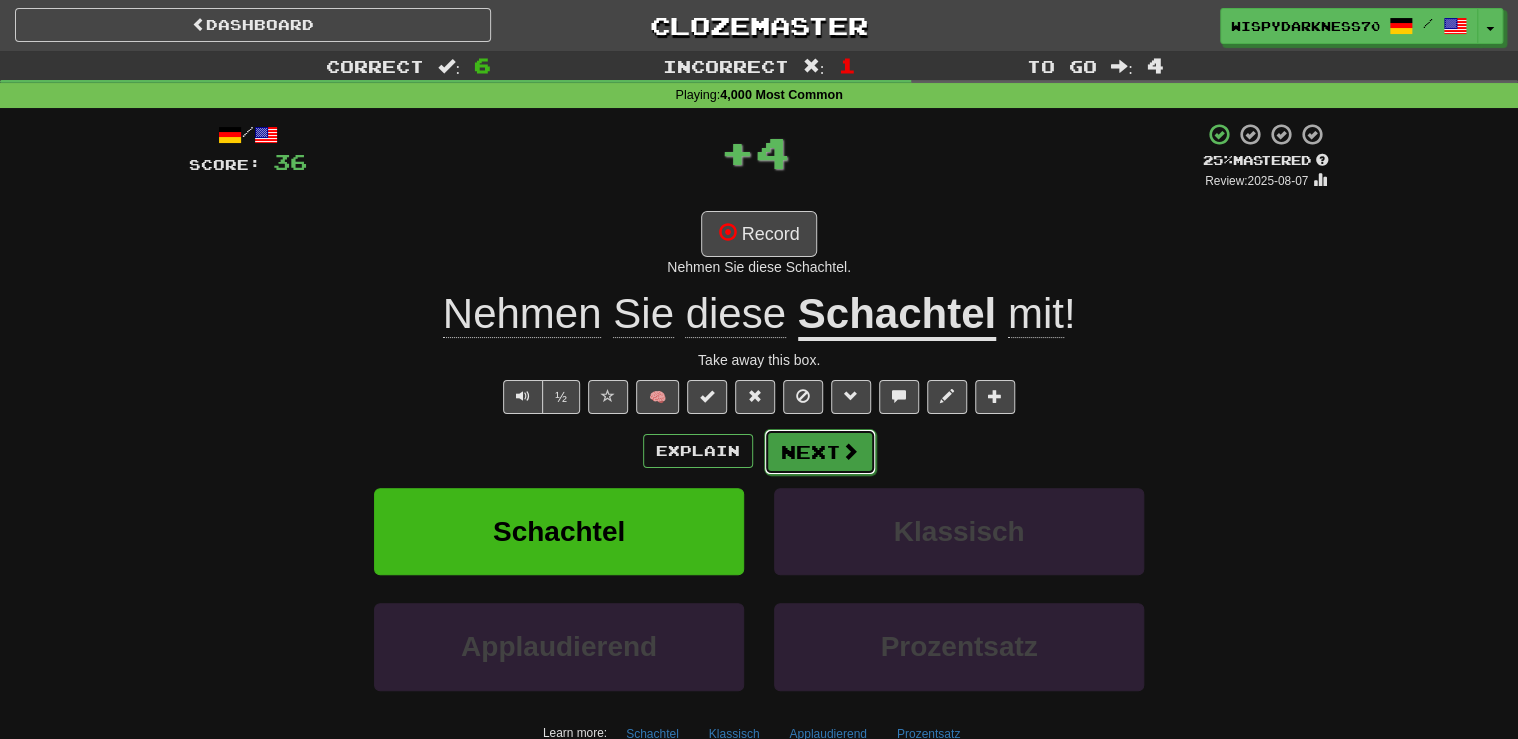 click on "Next" at bounding box center (820, 452) 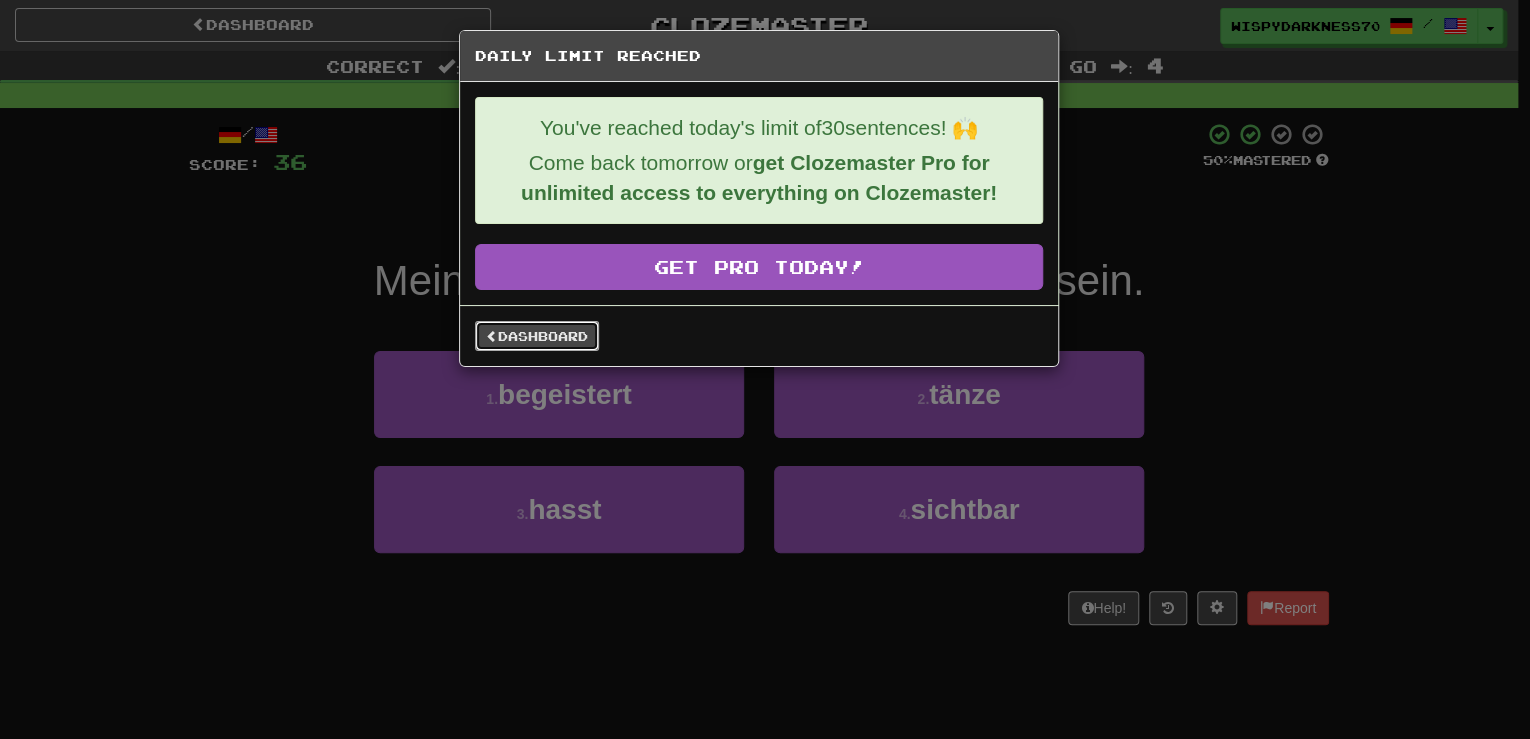click on "Dashboard" at bounding box center (537, 336) 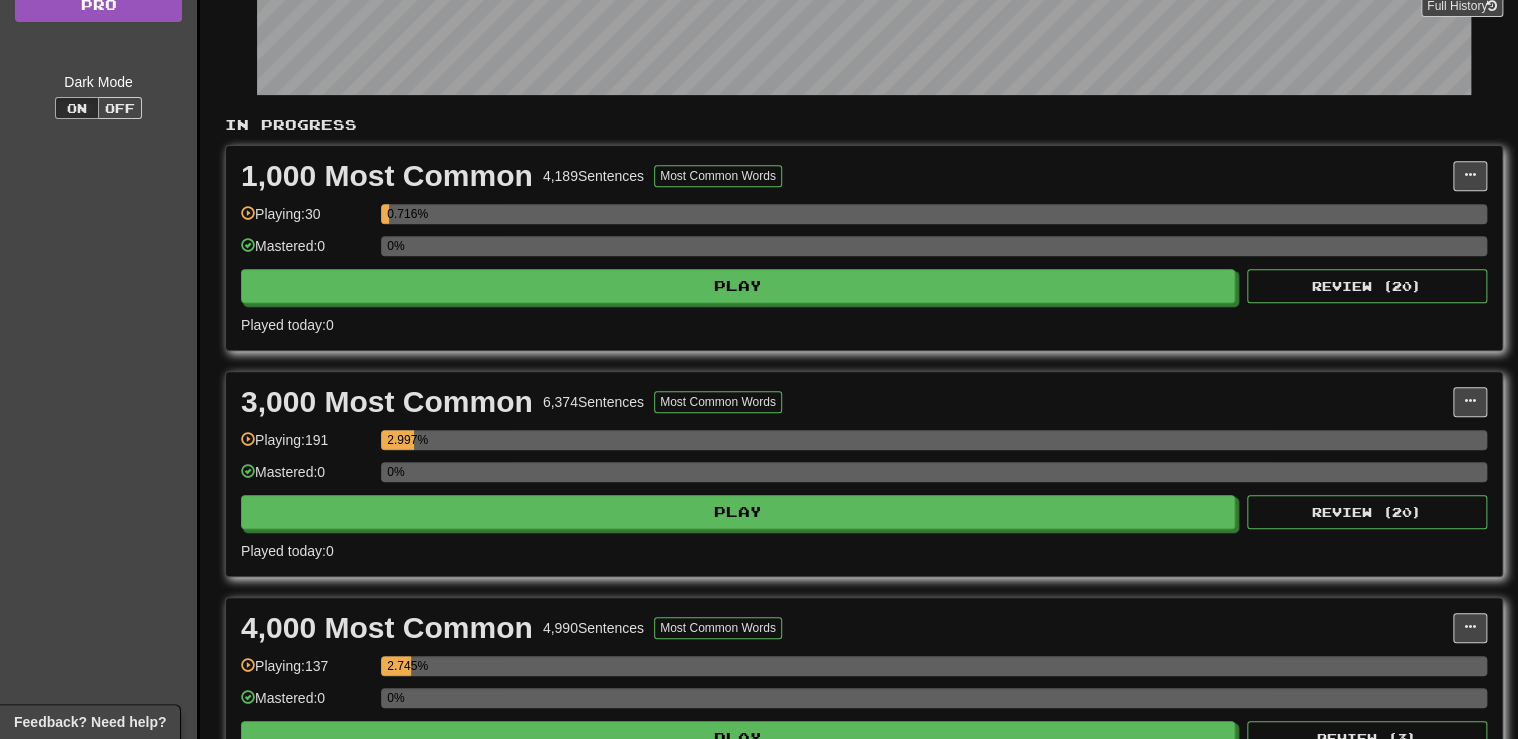 scroll, scrollTop: 320, scrollLeft: 0, axis: vertical 